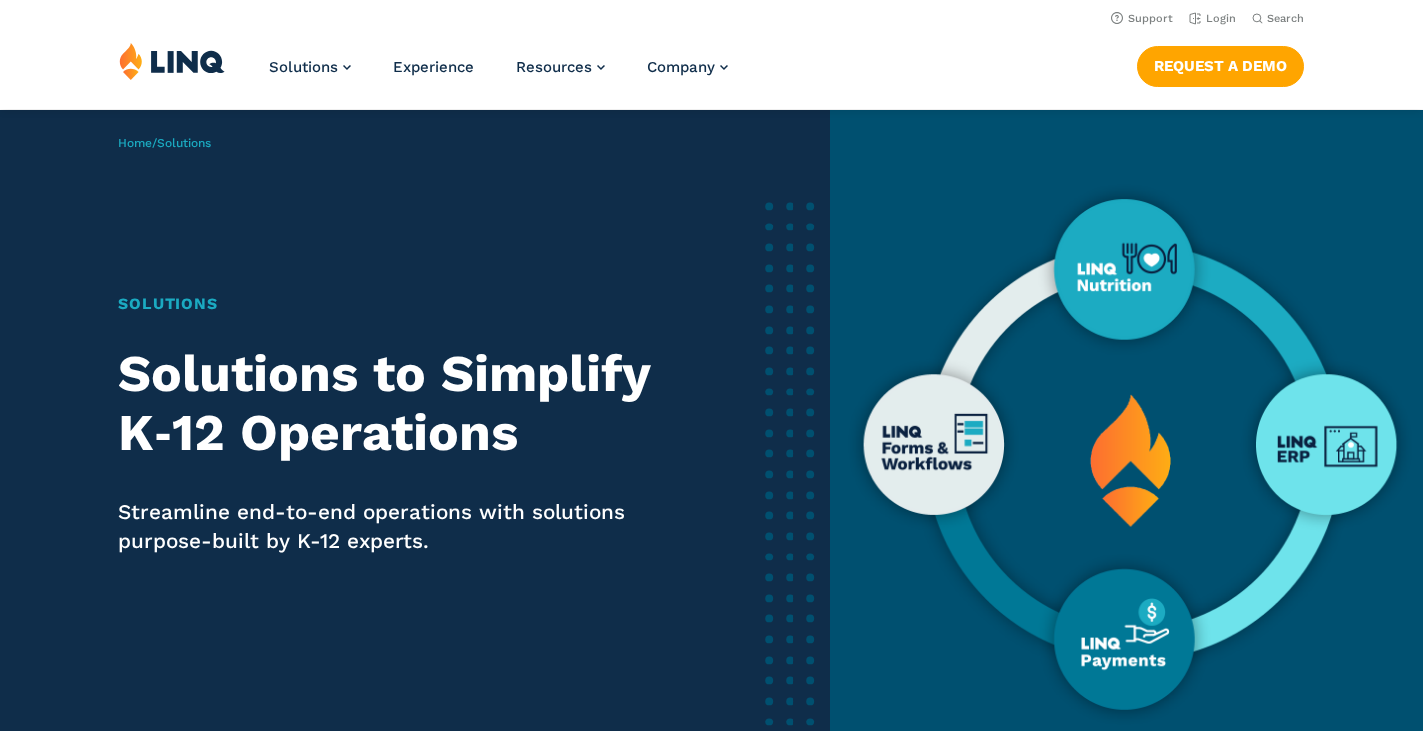 scroll, scrollTop: 0, scrollLeft: 0, axis: both 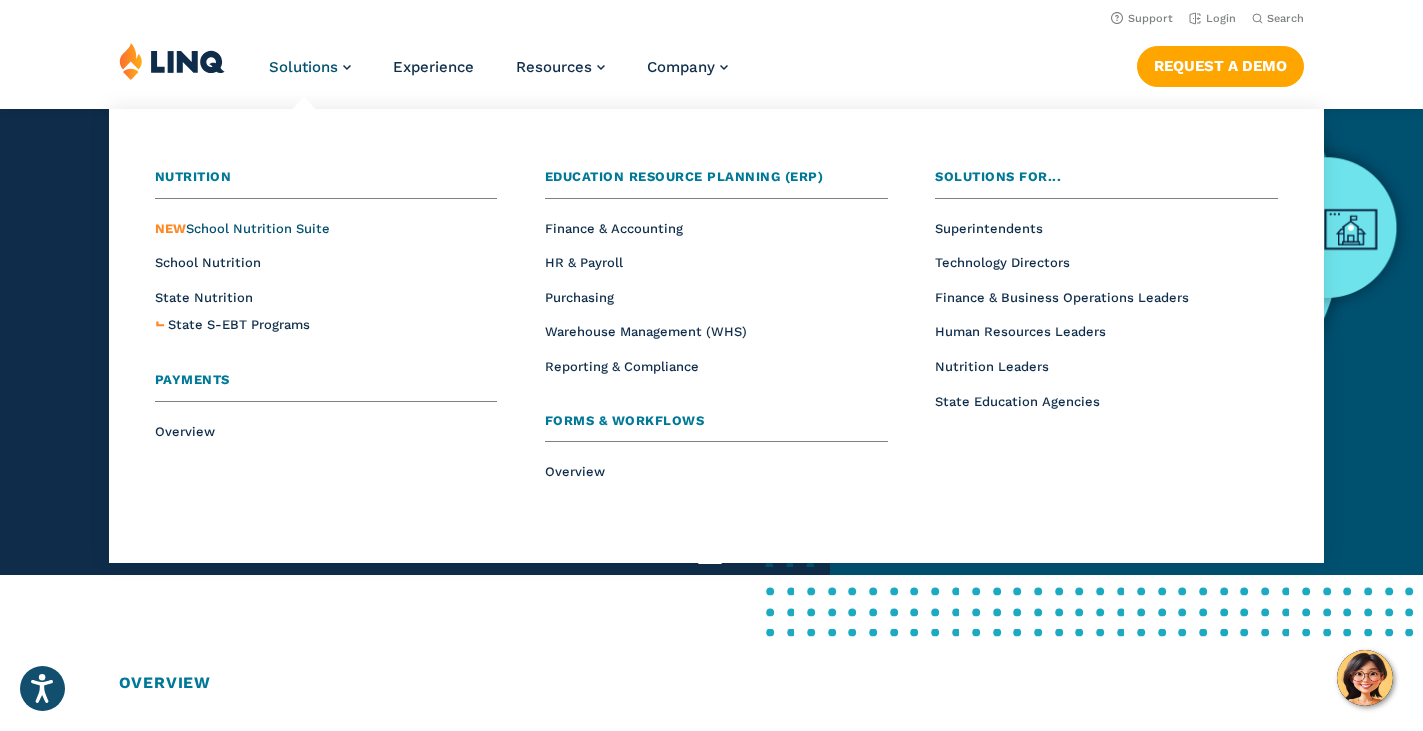 click on "NEW  School Nutrition Suite" at bounding box center [242, 228] 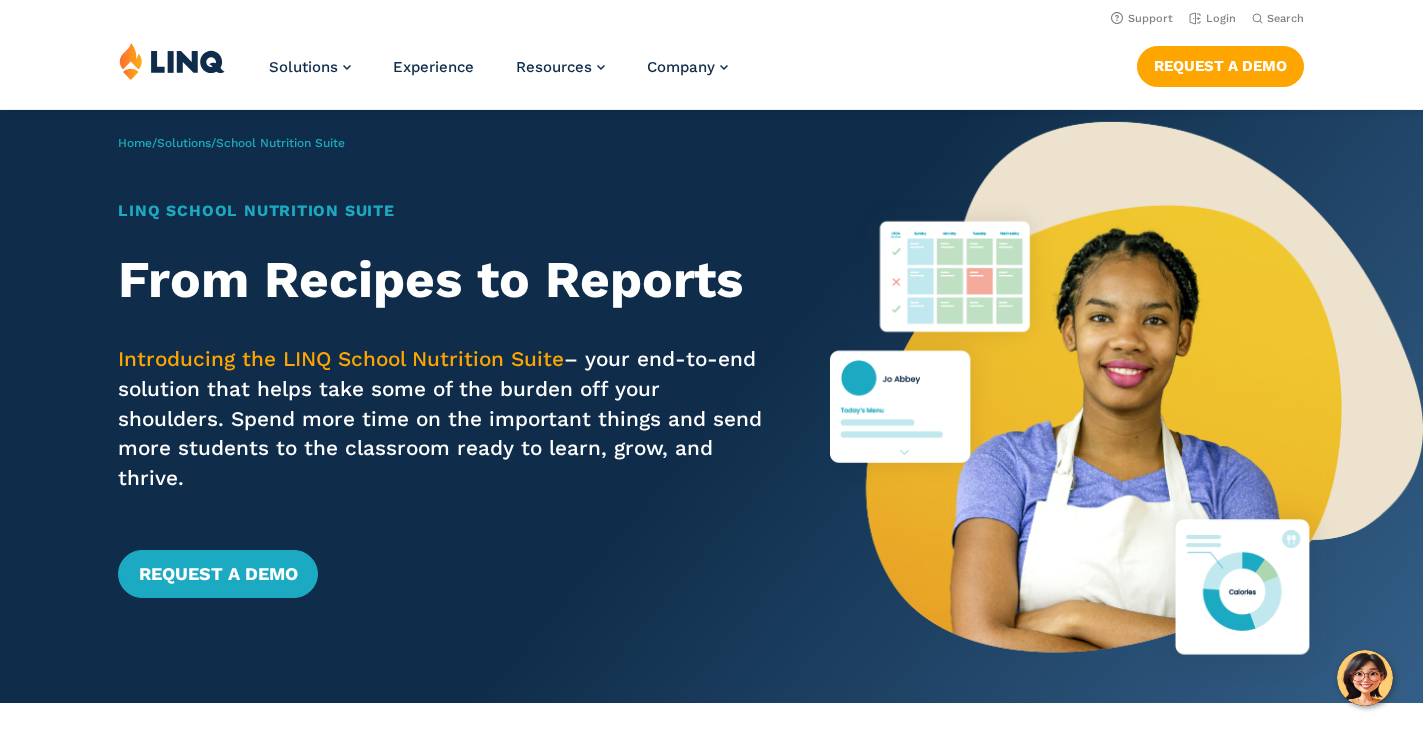 scroll, scrollTop: 0, scrollLeft: 0, axis: both 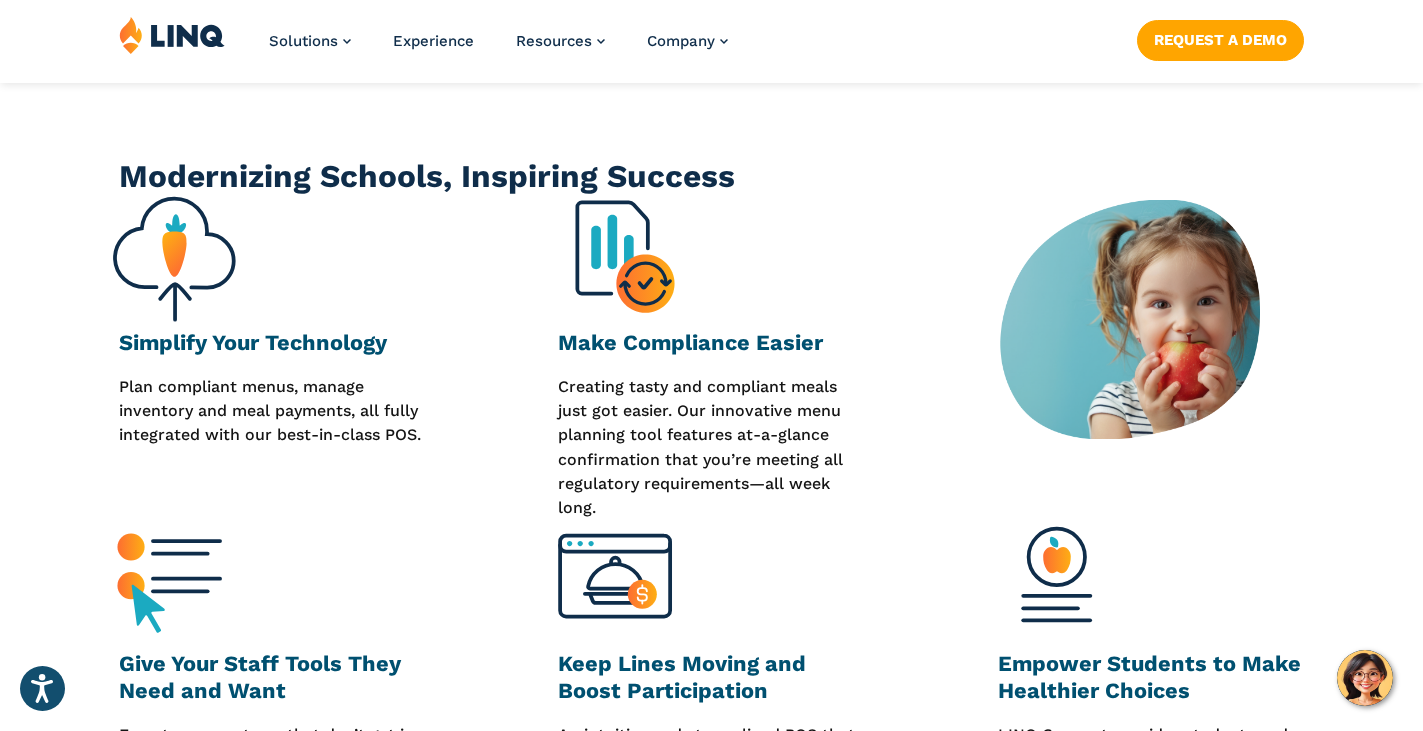 click on "Give Your Staff Tools They Need and Want
Easy-to-use systems that don’t get in the way of daily tasks means teams can click through processes fast and automate time-consuming tasks.
Keep Lines Moving and Boost Participation
An intuitive and streamlined POS that works even if the WIFI goes out means students can get through the line faster and focus on learning.
Empower Students to Make Healthier Choices
LINQ Connect provides students and families with a centralized online hub to manage student accounts for meals and other payments, apply for free and reduced-price meals, and view menus." at bounding box center (711, 695) 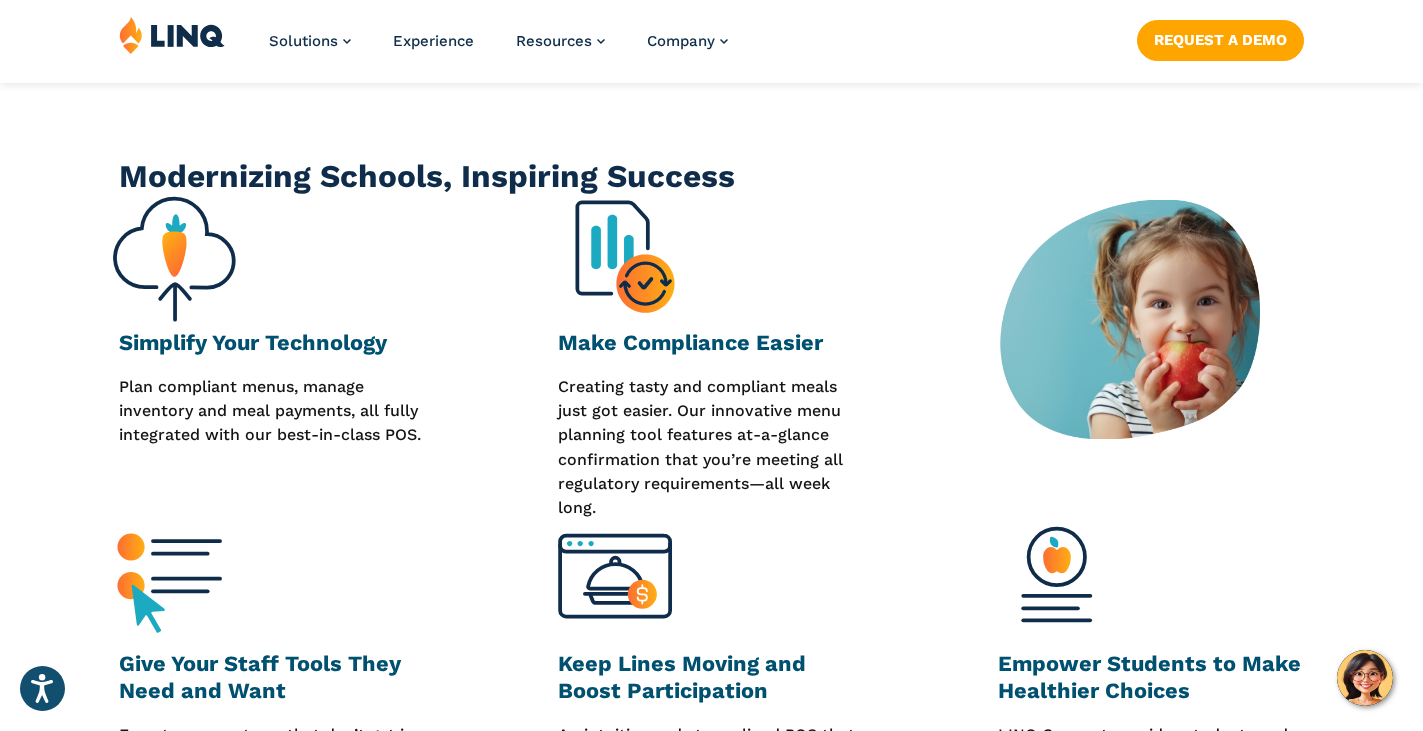 drag, startPoint x: 138, startPoint y: 579, endPoint x: 263, endPoint y: 667, distance: 152.86923 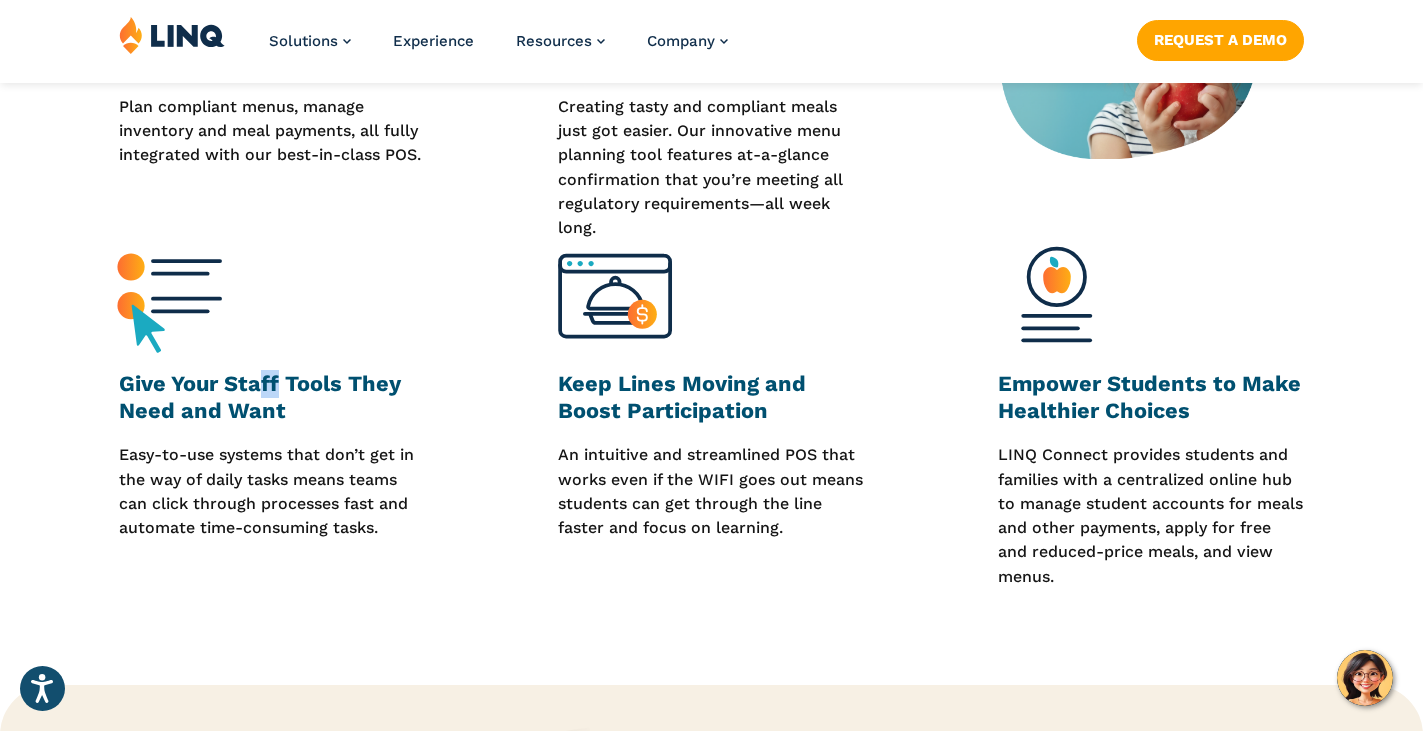 scroll, scrollTop: 993, scrollLeft: 0, axis: vertical 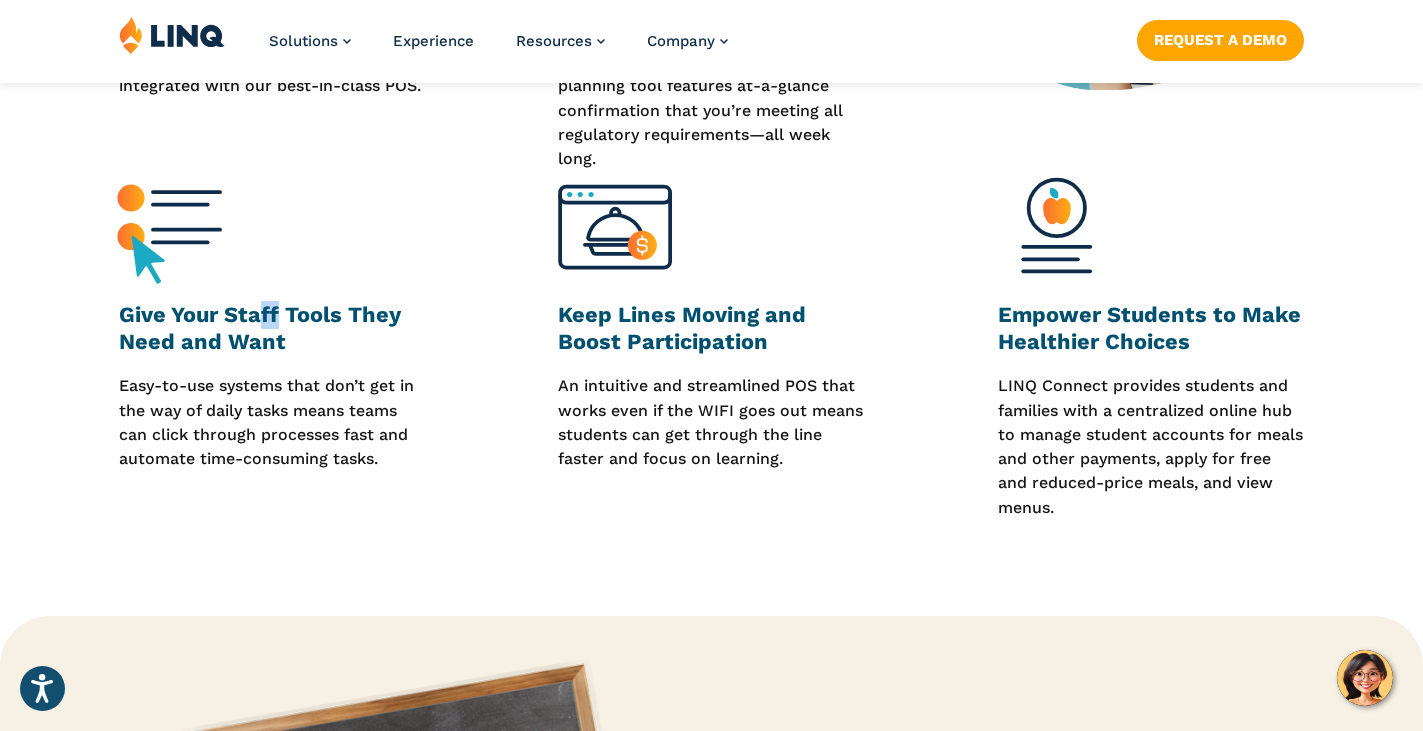 click at bounding box center (1054, 228) 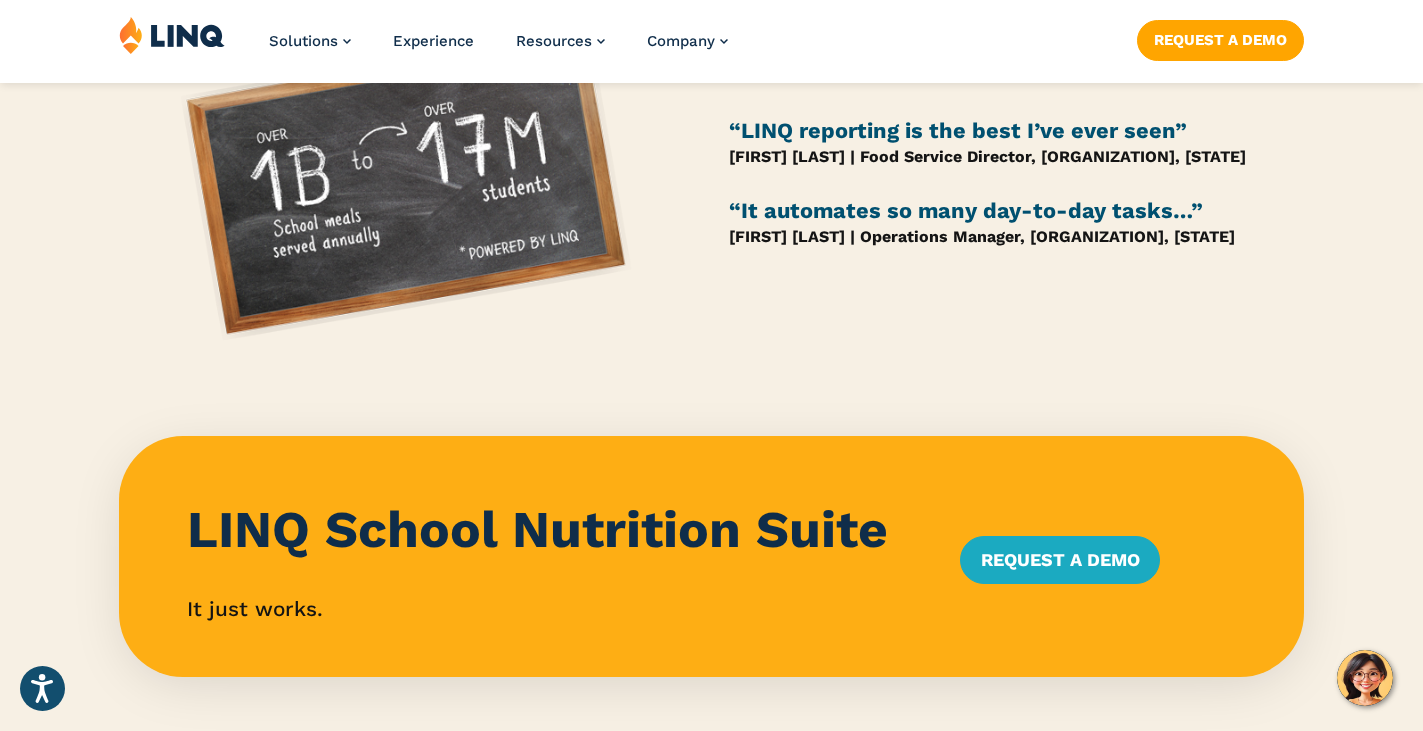 scroll, scrollTop: 1720, scrollLeft: 0, axis: vertical 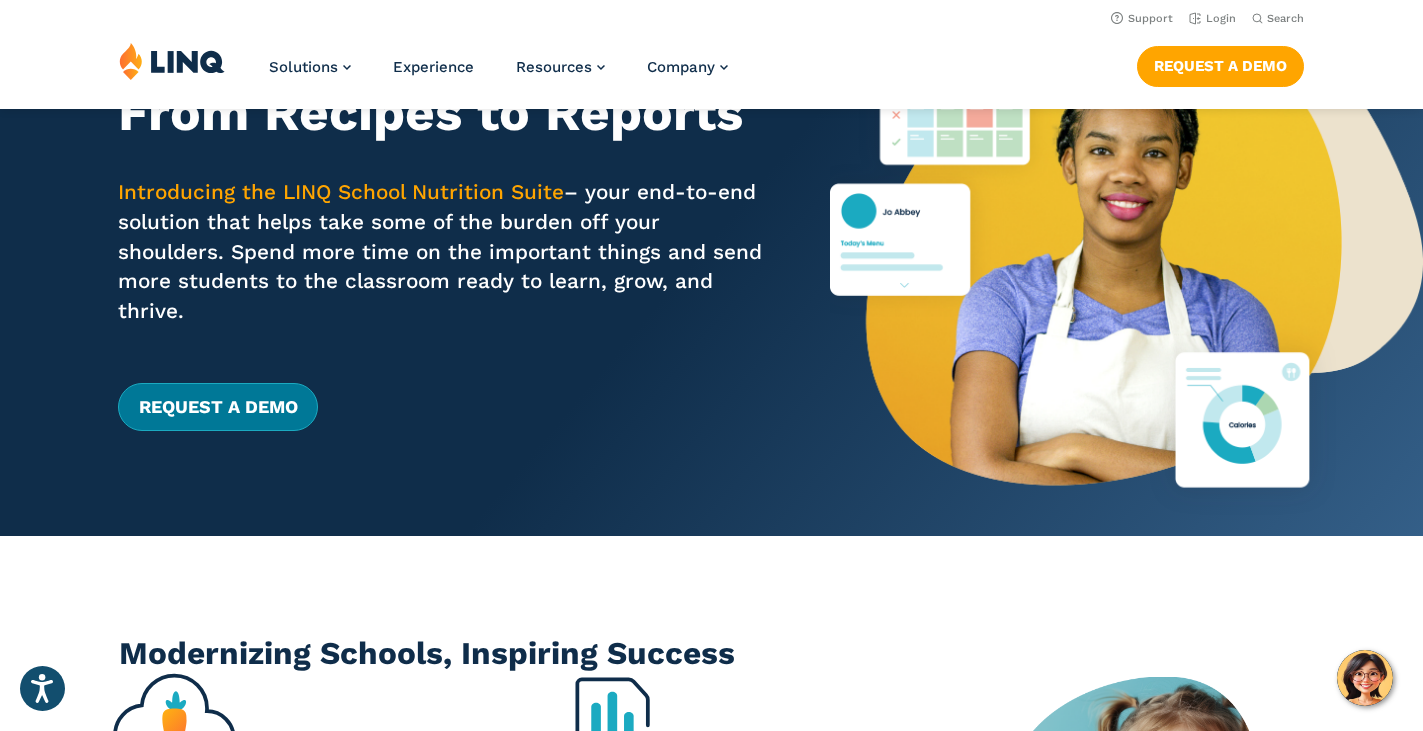 click on "Request a Demo" at bounding box center (217, 407) 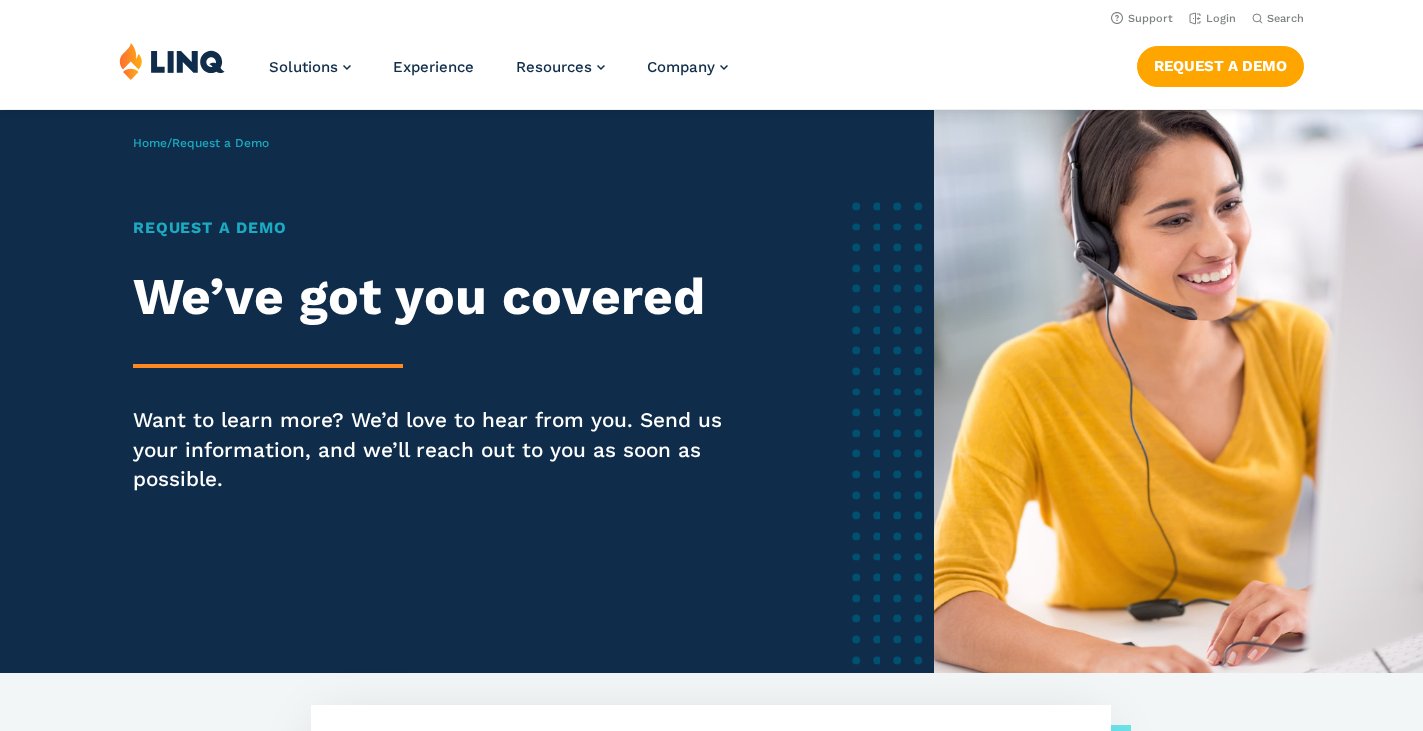 scroll, scrollTop: 0, scrollLeft: 0, axis: both 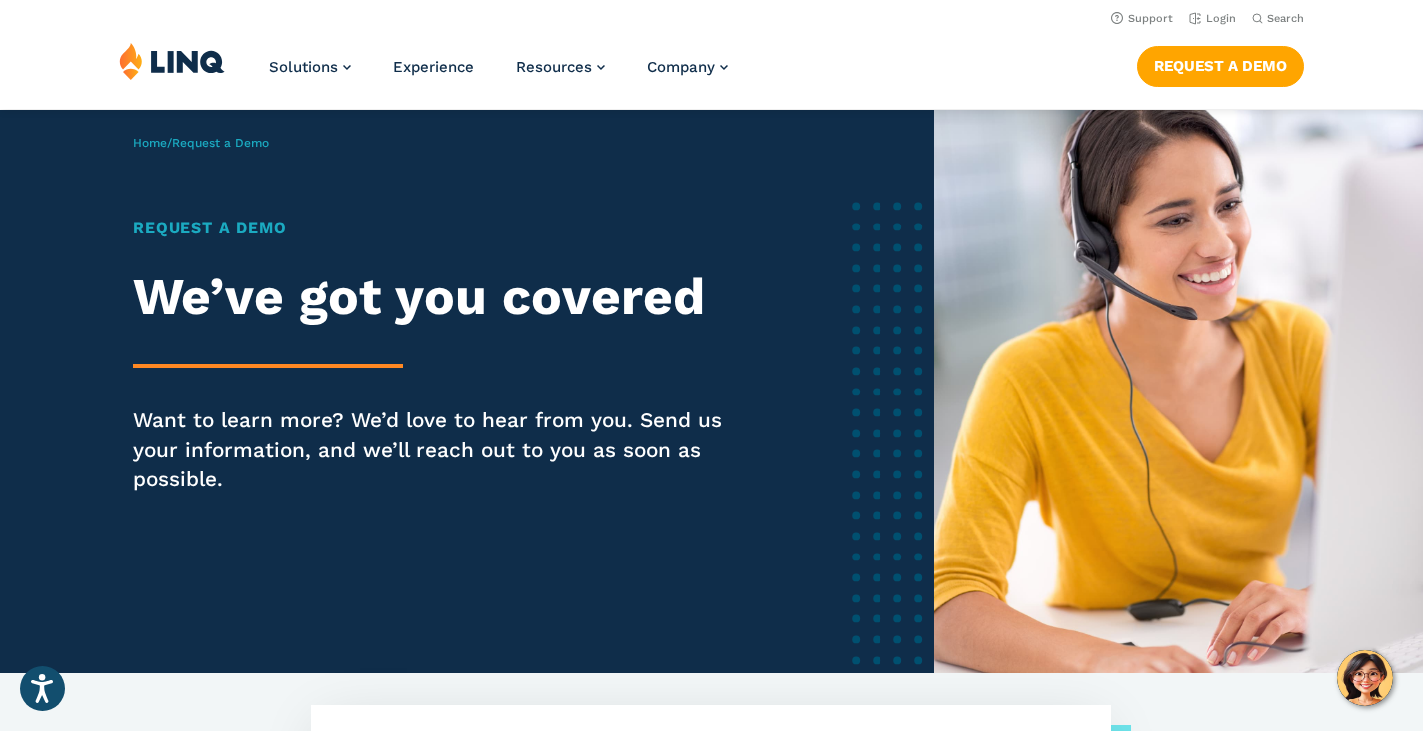 click at bounding box center [1178, 391] 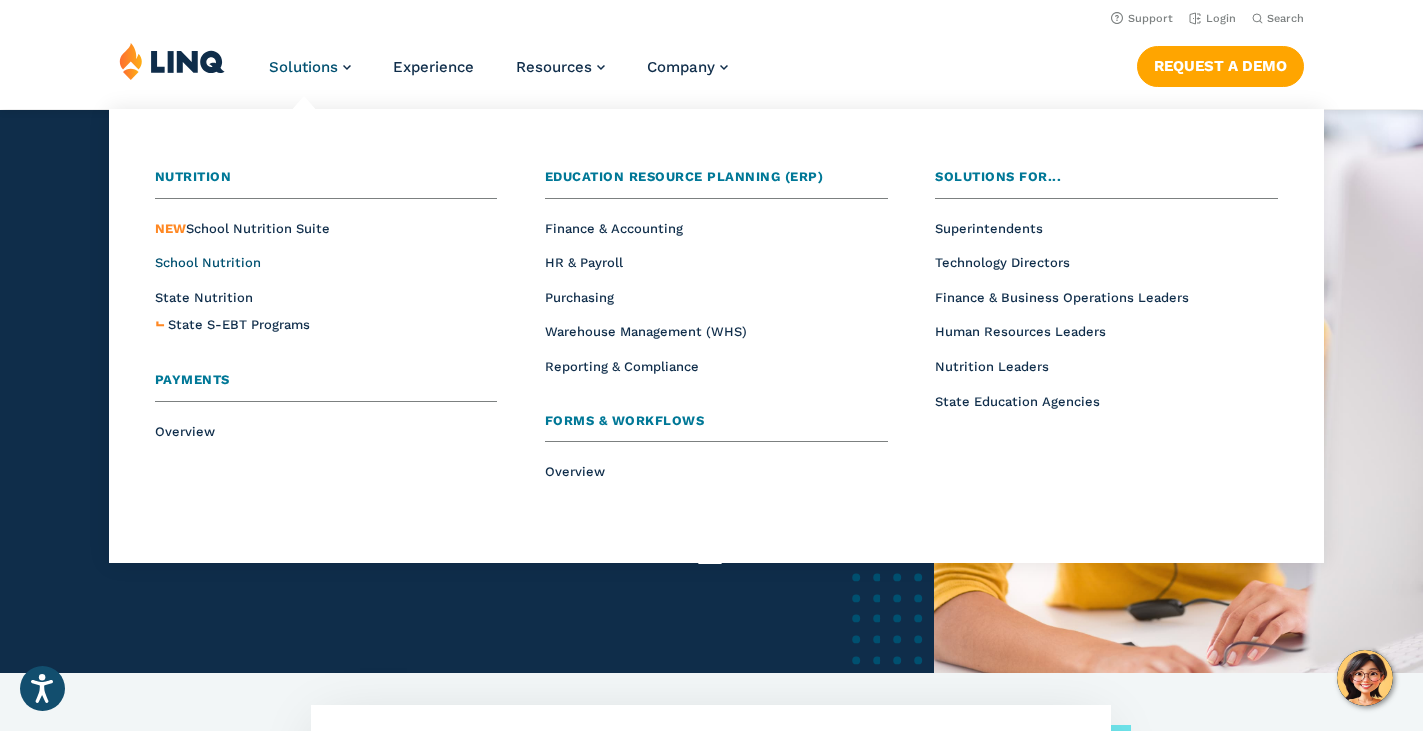 click on "School Nutrition" at bounding box center (208, 262) 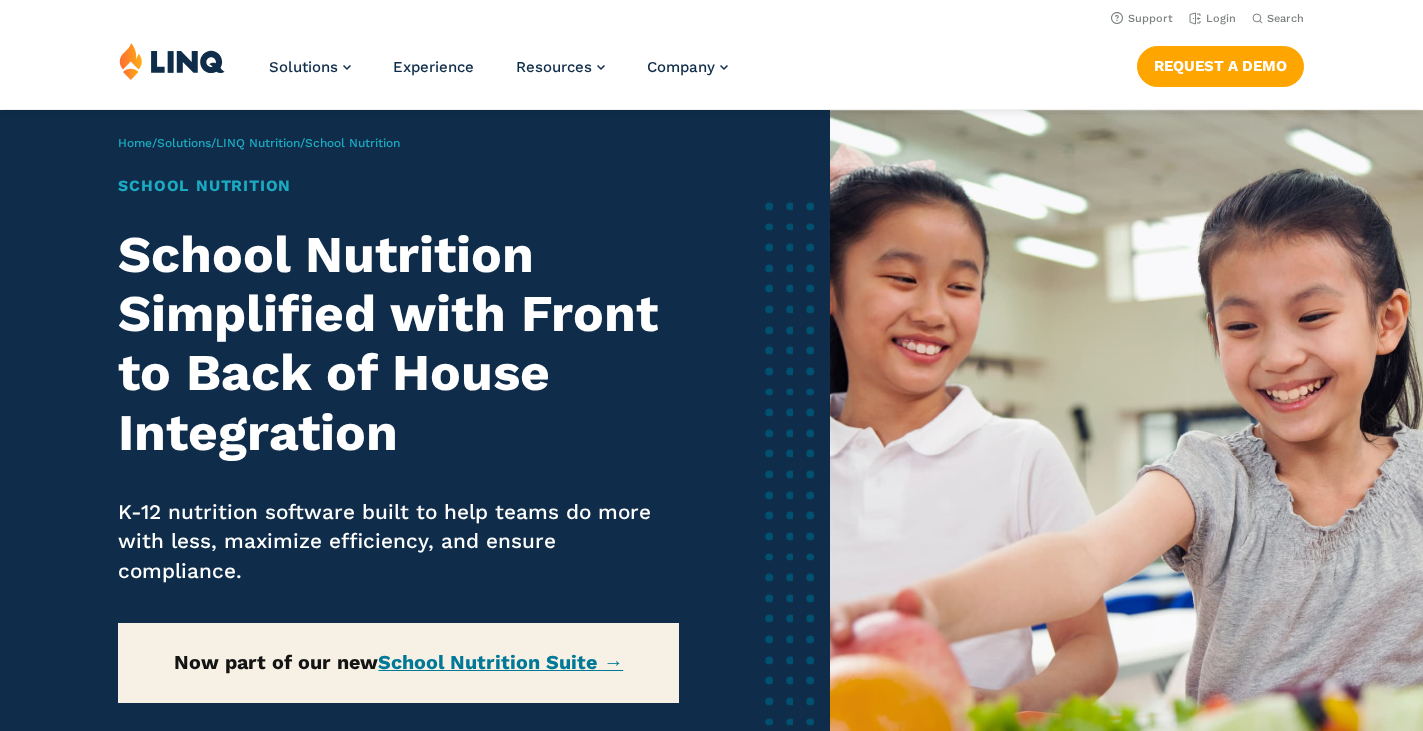 scroll, scrollTop: 0, scrollLeft: 0, axis: both 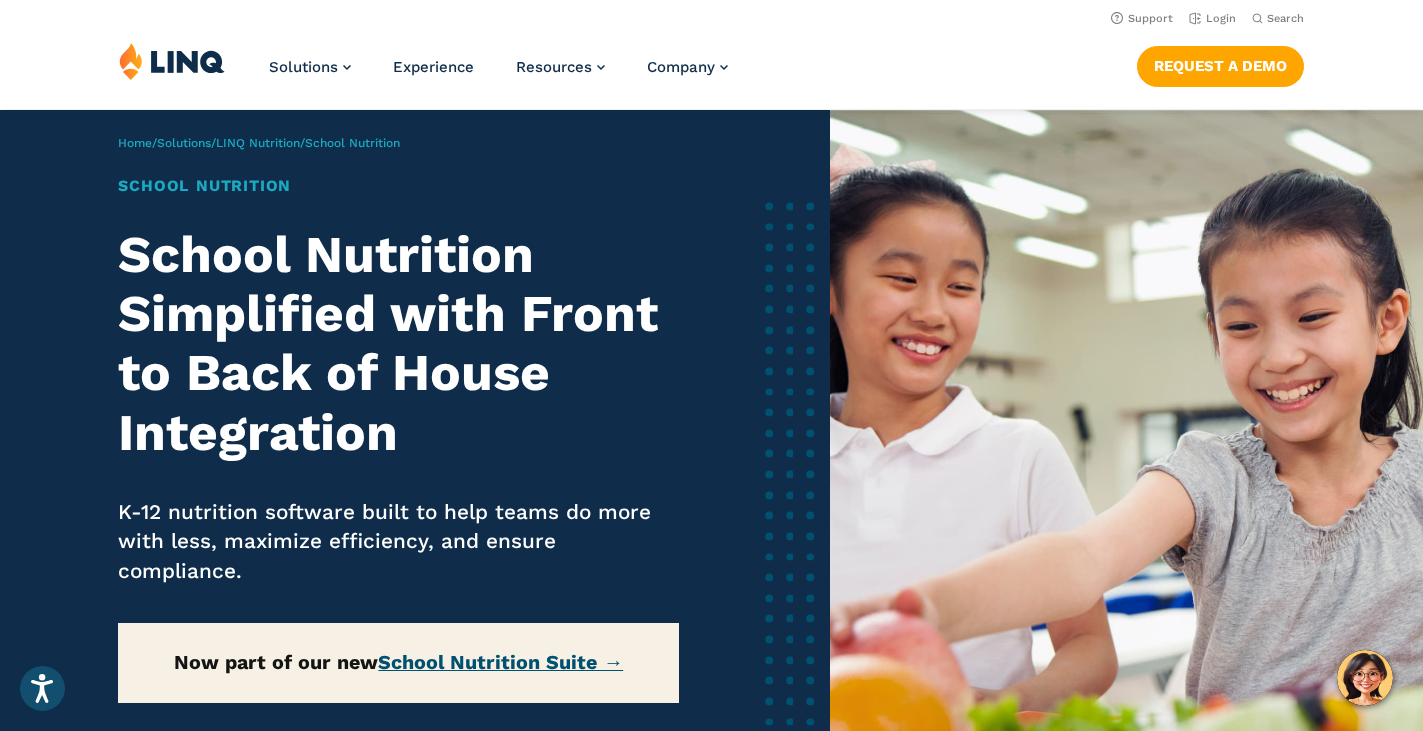 click on "School Nutrition Suite →" at bounding box center (500, 662) 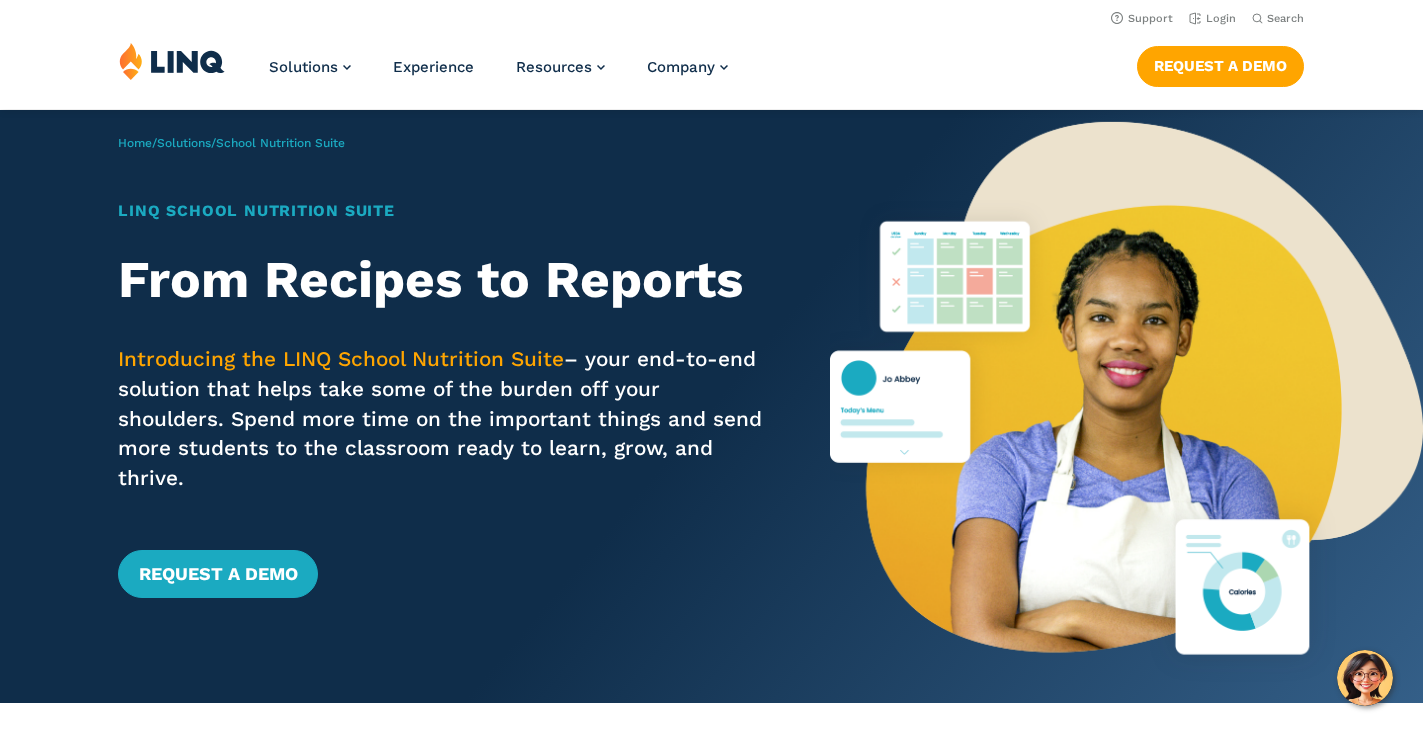 scroll, scrollTop: 0, scrollLeft: 0, axis: both 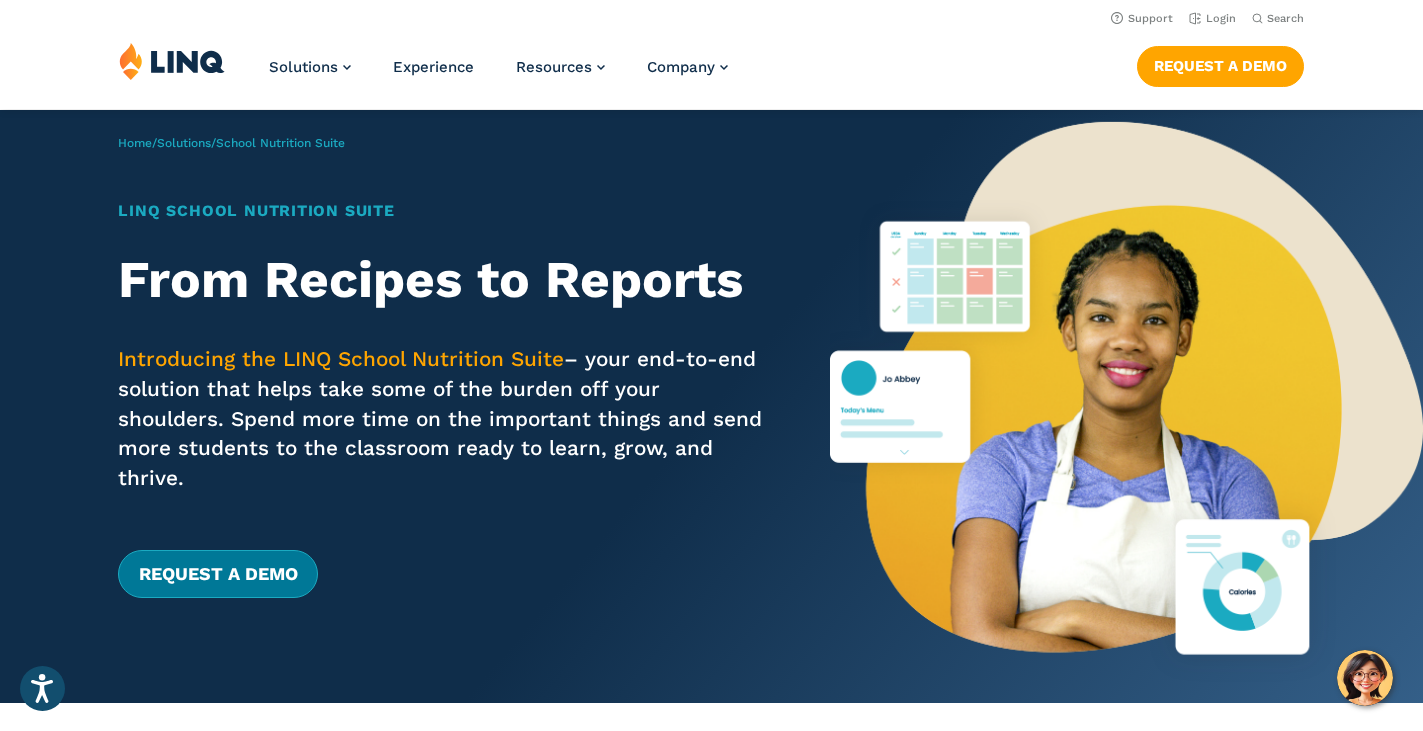 click on "Request a Demo" at bounding box center (217, 574) 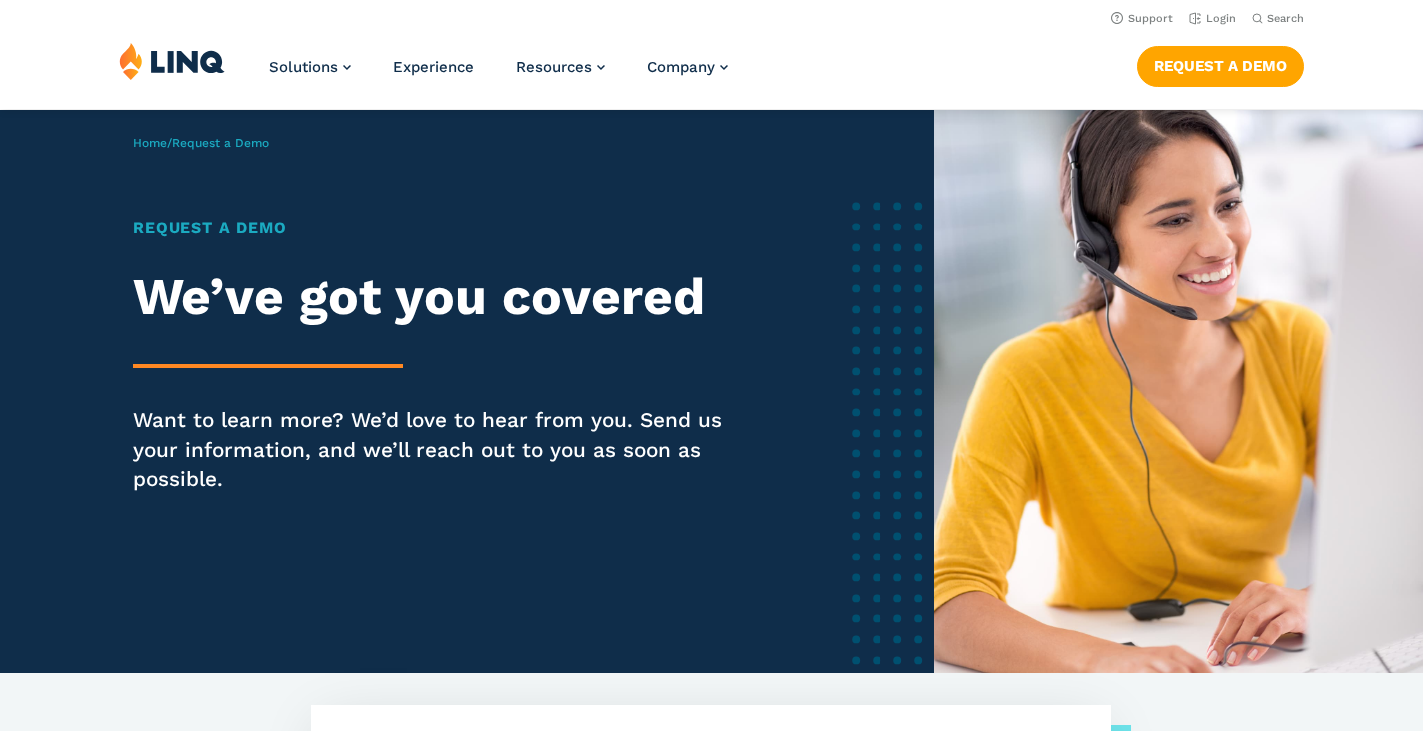 scroll, scrollTop: 0, scrollLeft: 0, axis: both 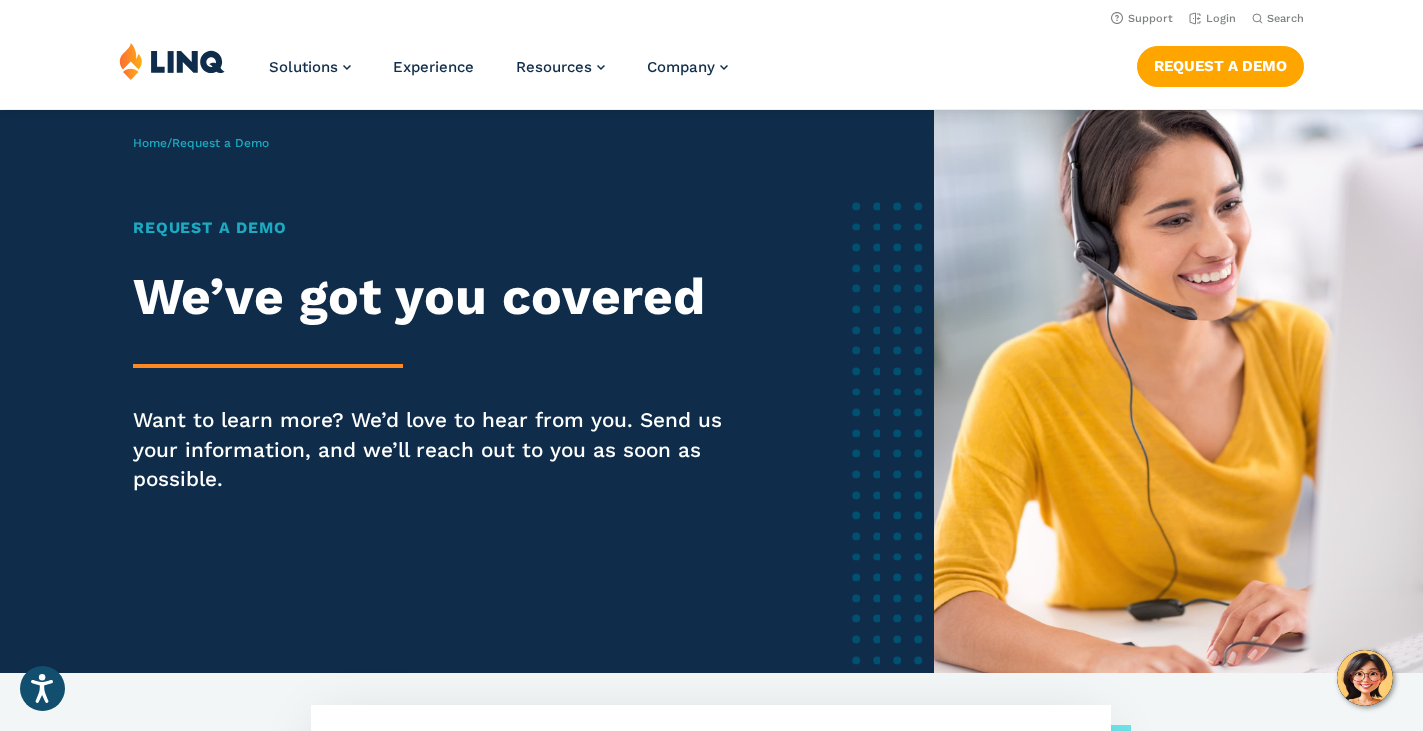 click at bounding box center (1178, 391) 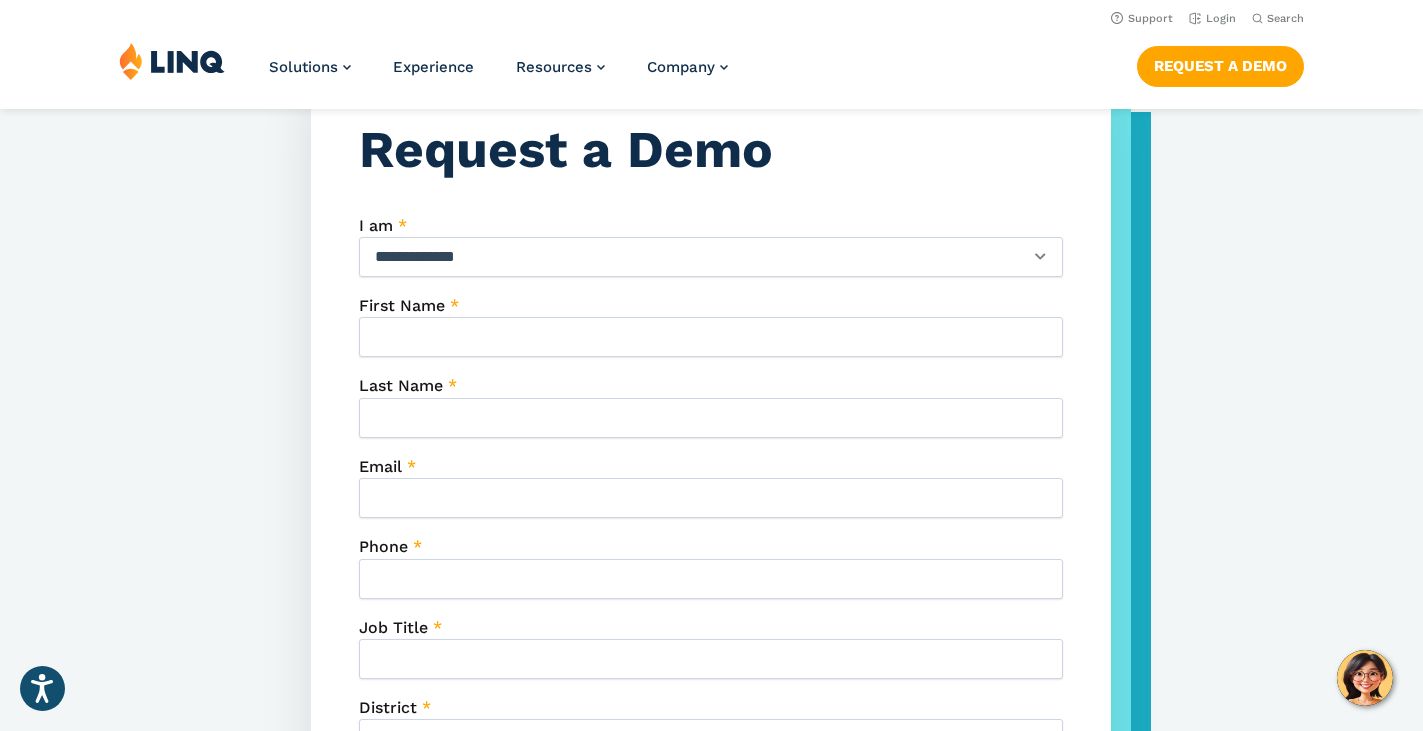 scroll, scrollTop: 620, scrollLeft: 0, axis: vertical 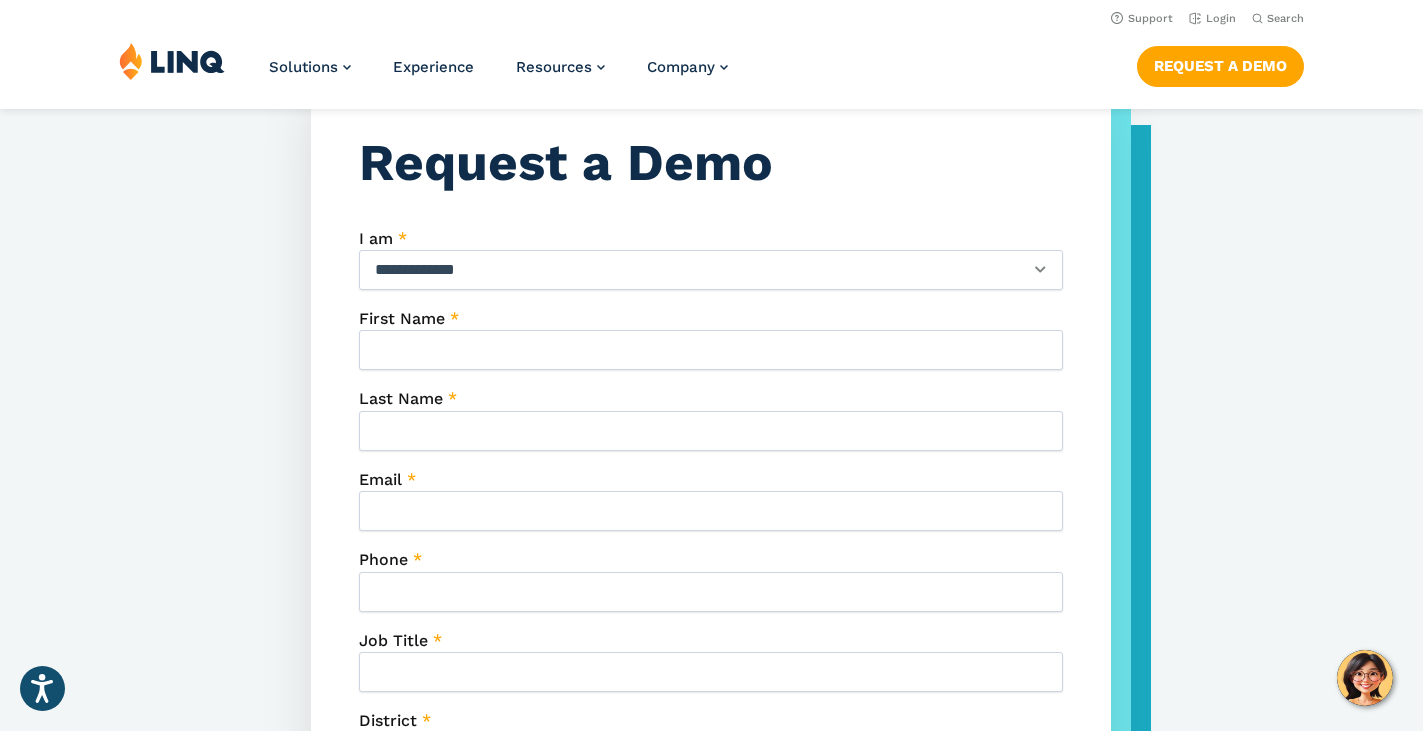 click on "**********" at bounding box center [711, 270] 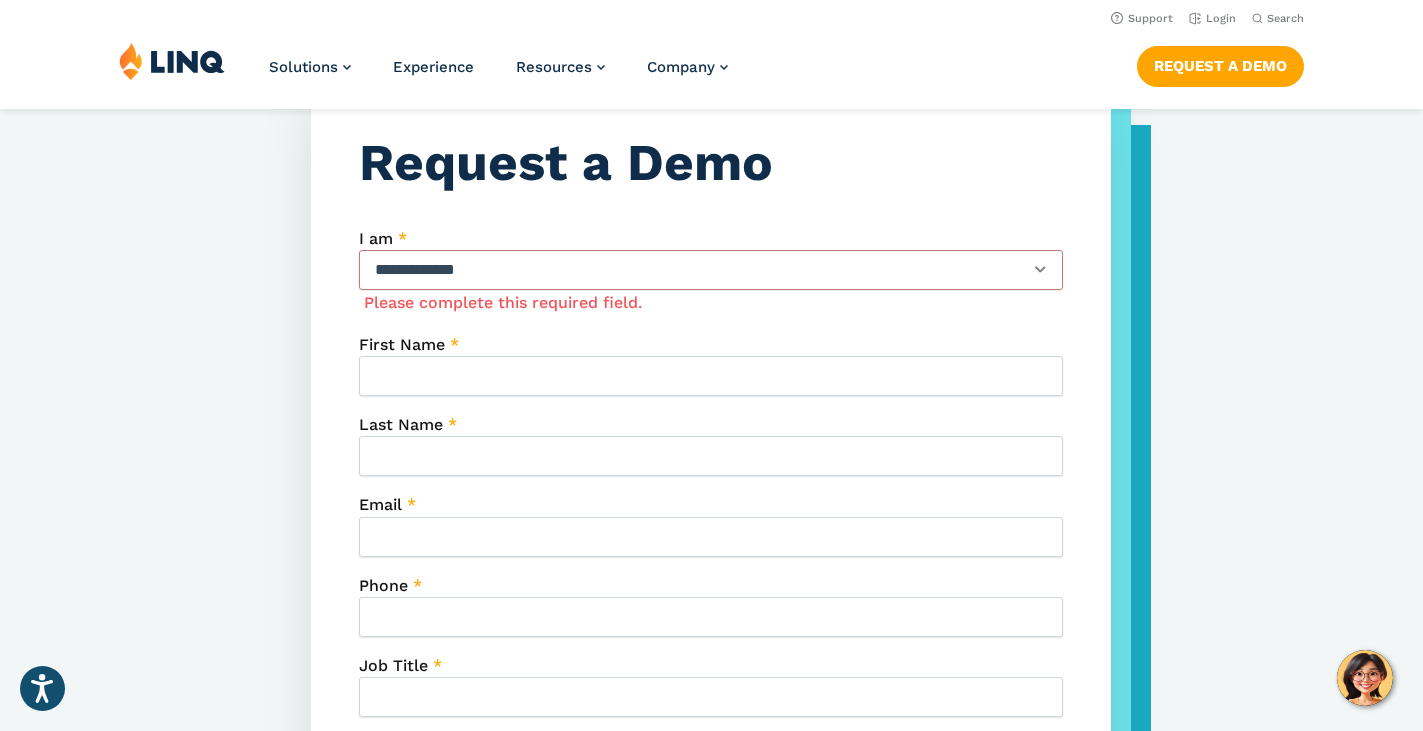 click on "**********" at bounding box center [711, 665] 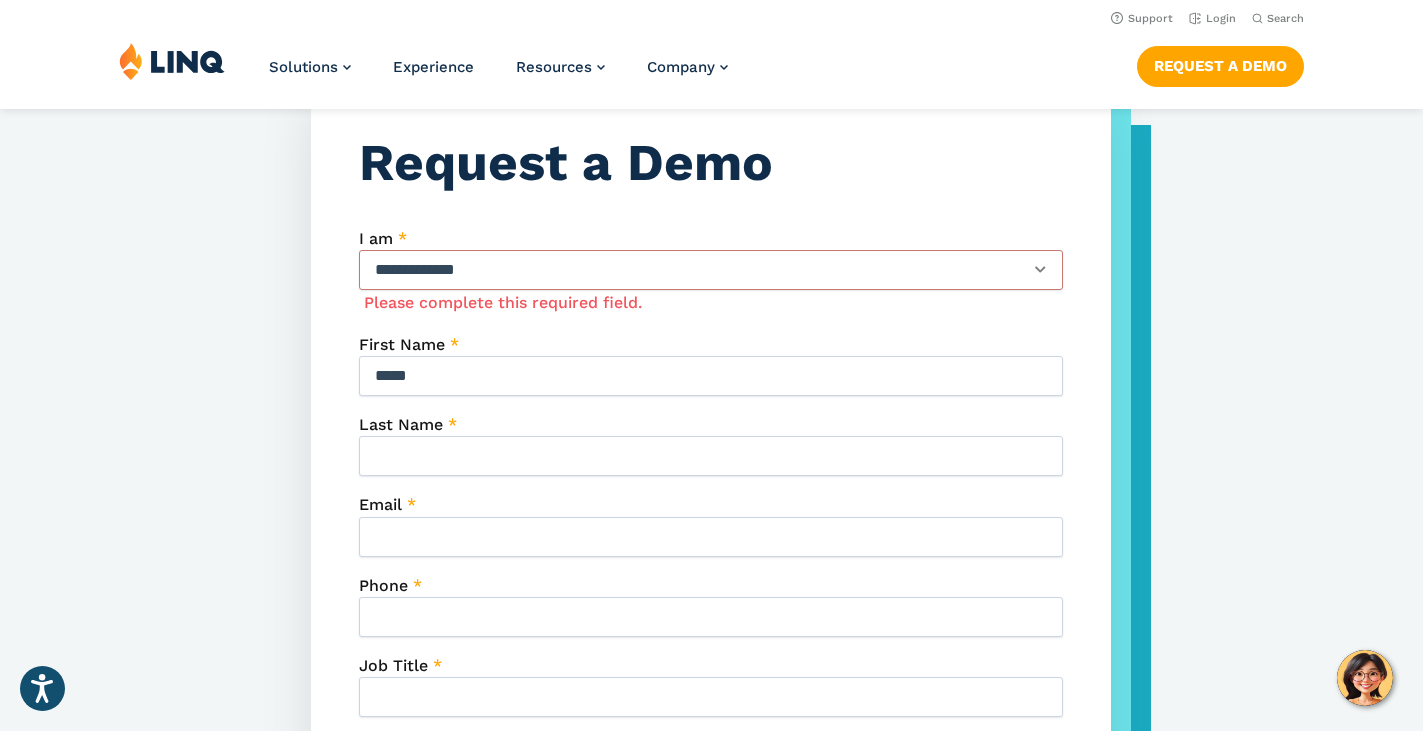 type on "*****" 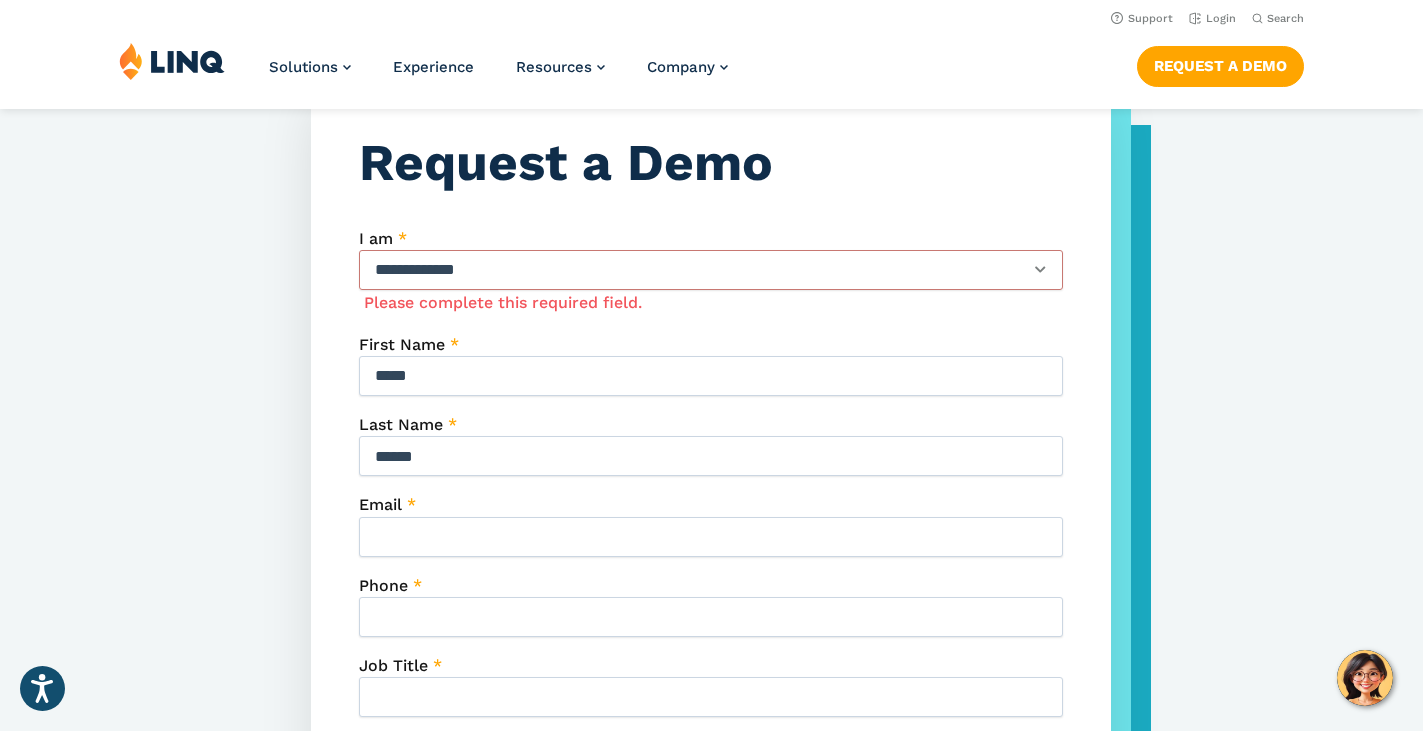 type on "******" 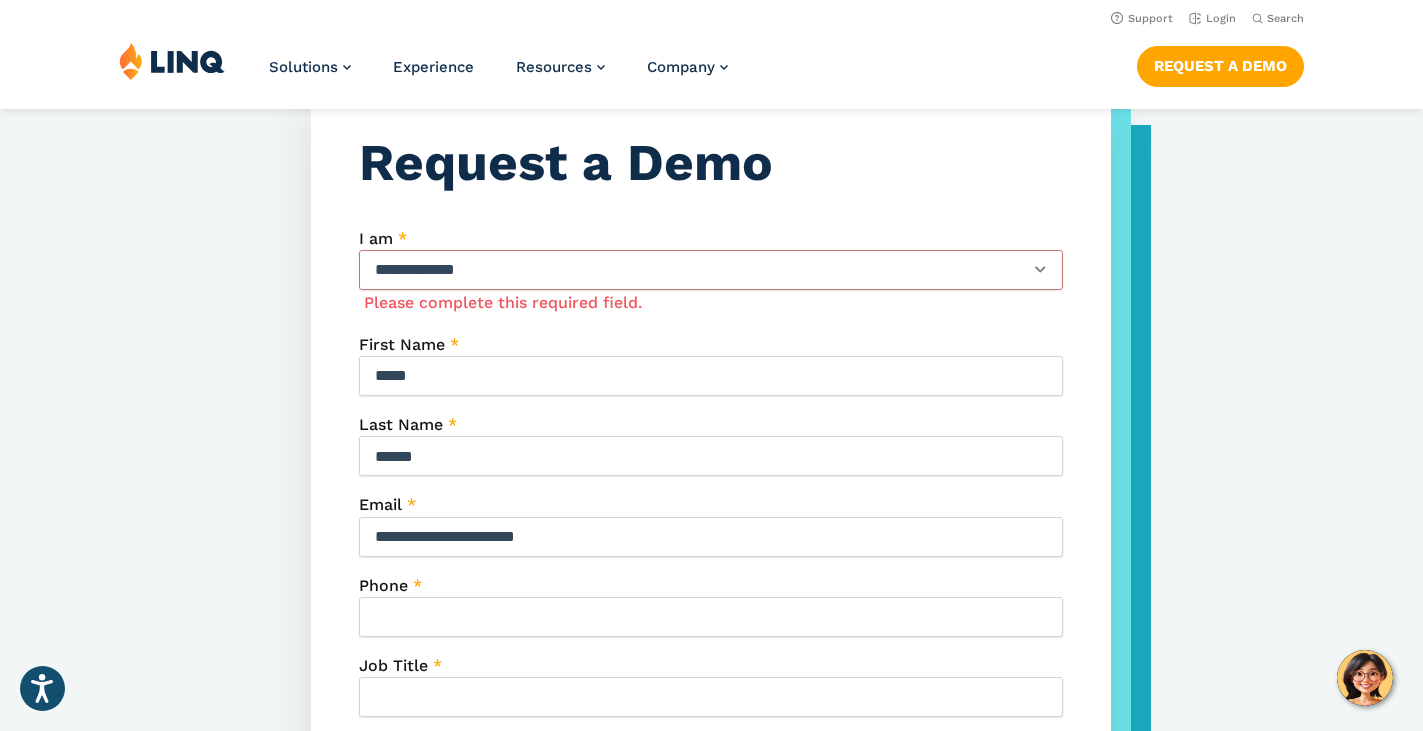 type on "**********" 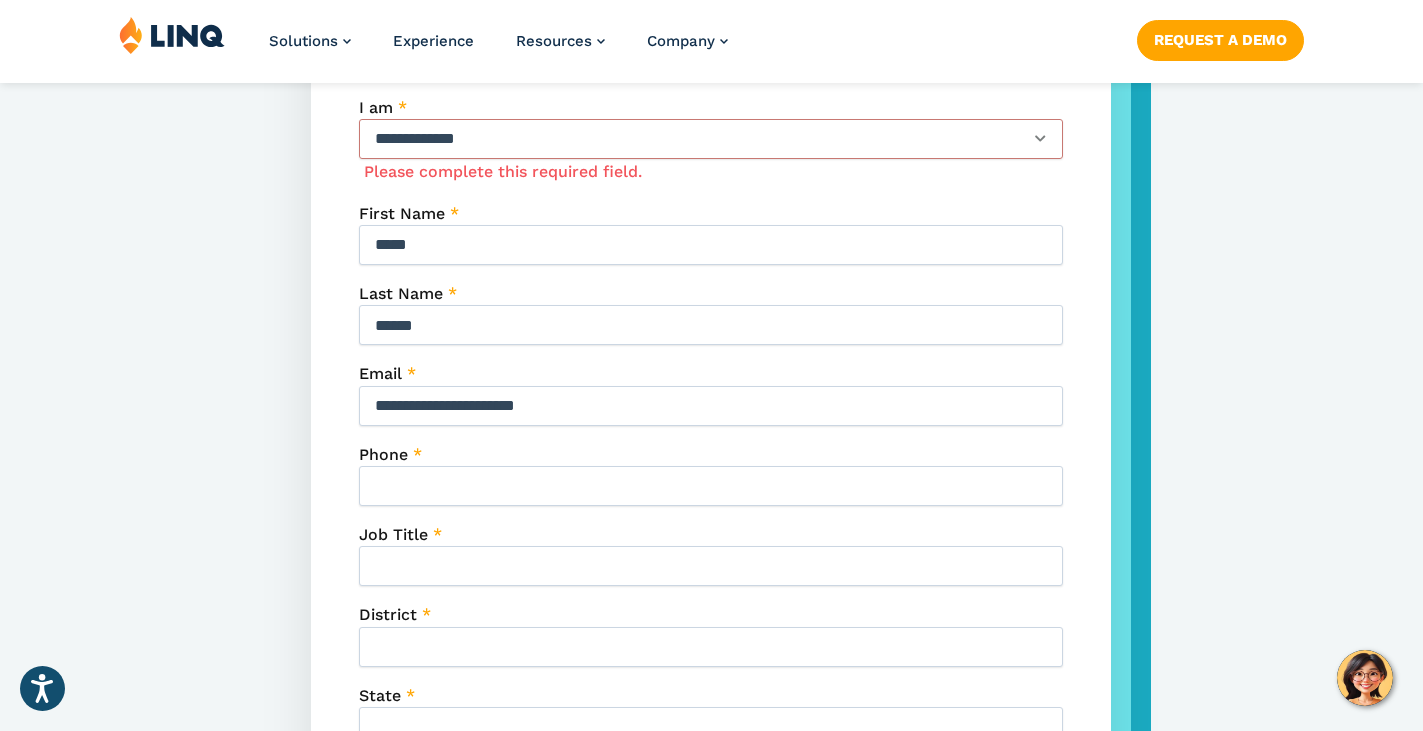 scroll, scrollTop: 791, scrollLeft: 0, axis: vertical 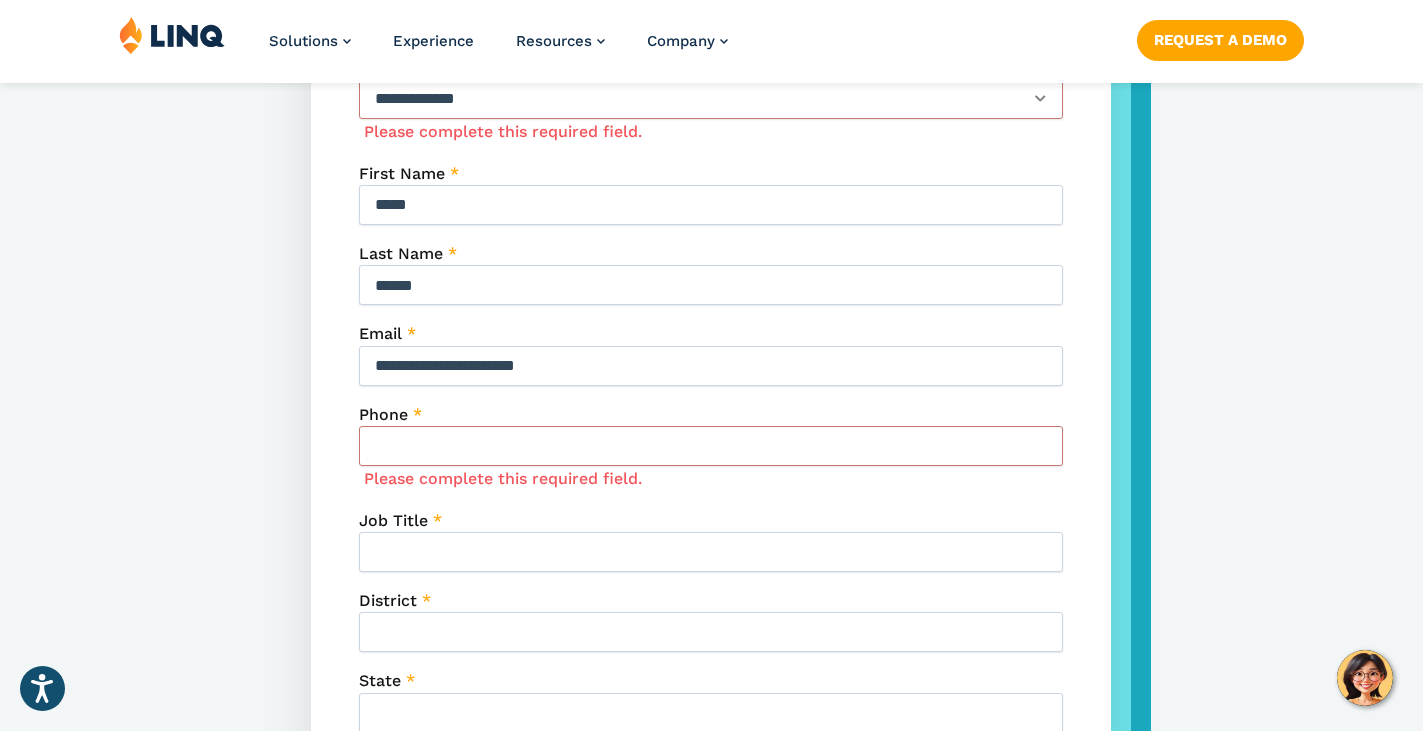 click on "**********" at bounding box center [711, 507] 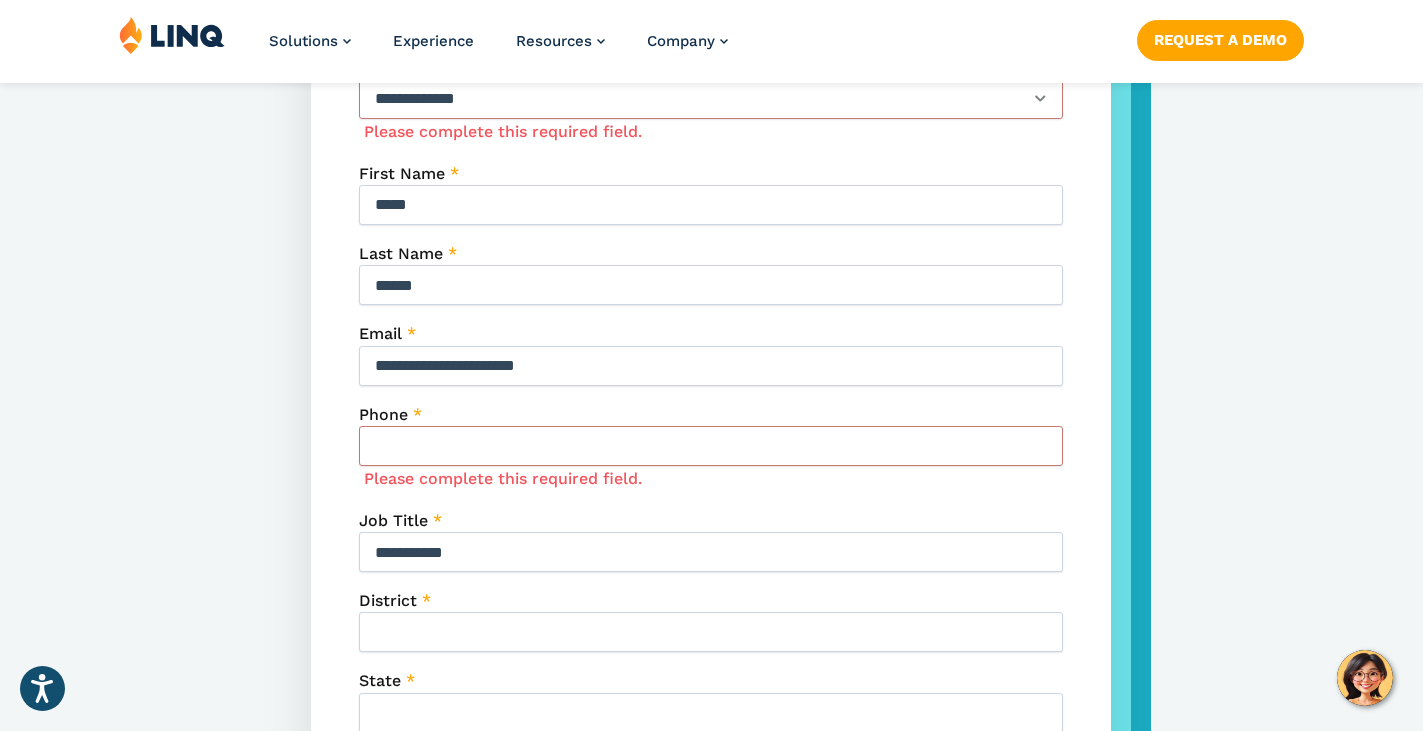 type on "**********" 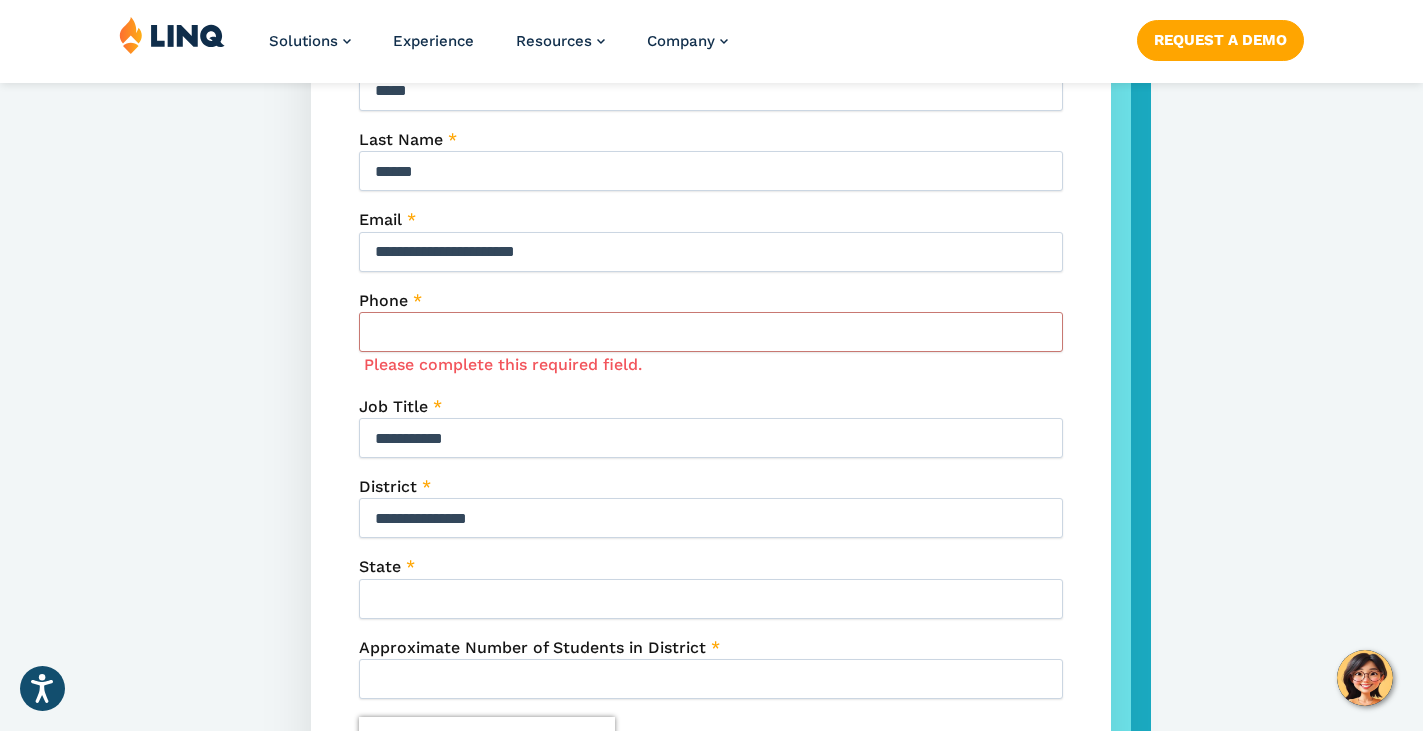 scroll, scrollTop: 985, scrollLeft: 0, axis: vertical 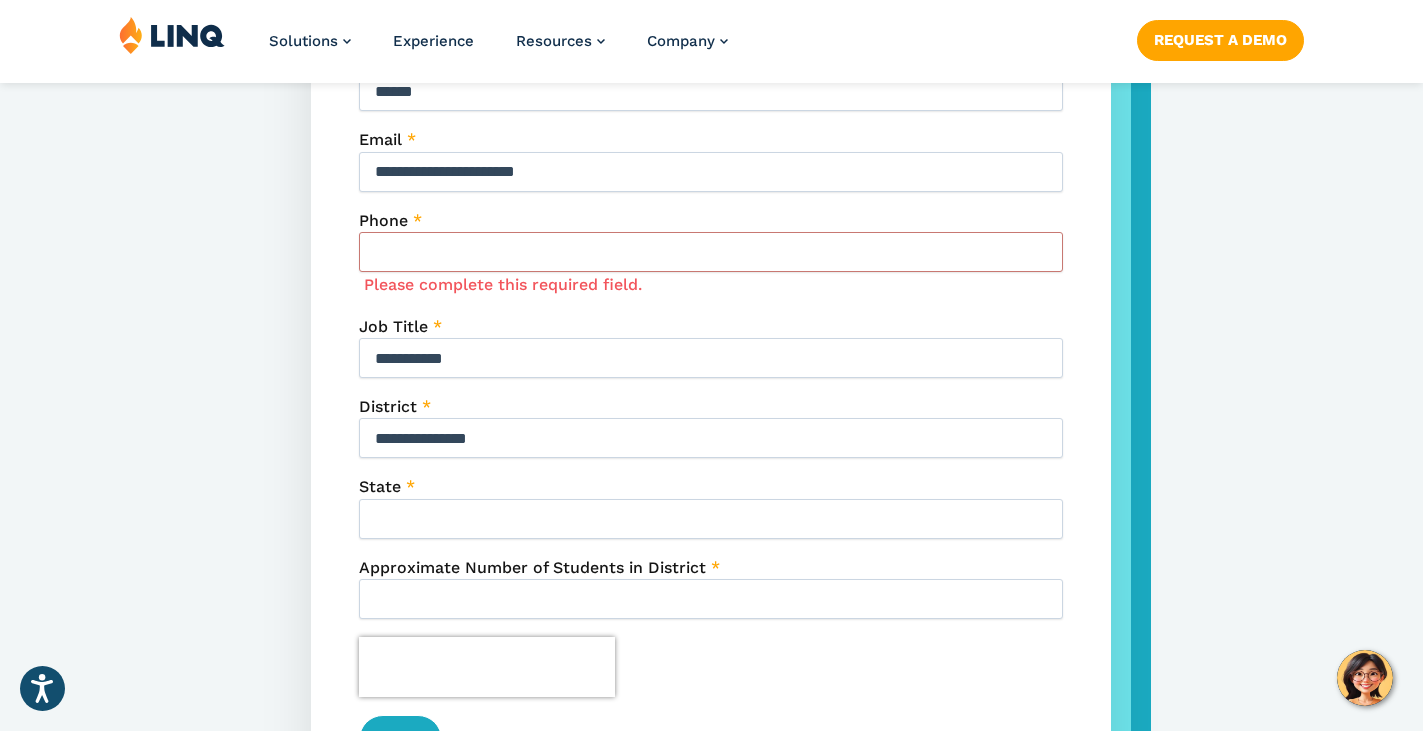 type on "**********" 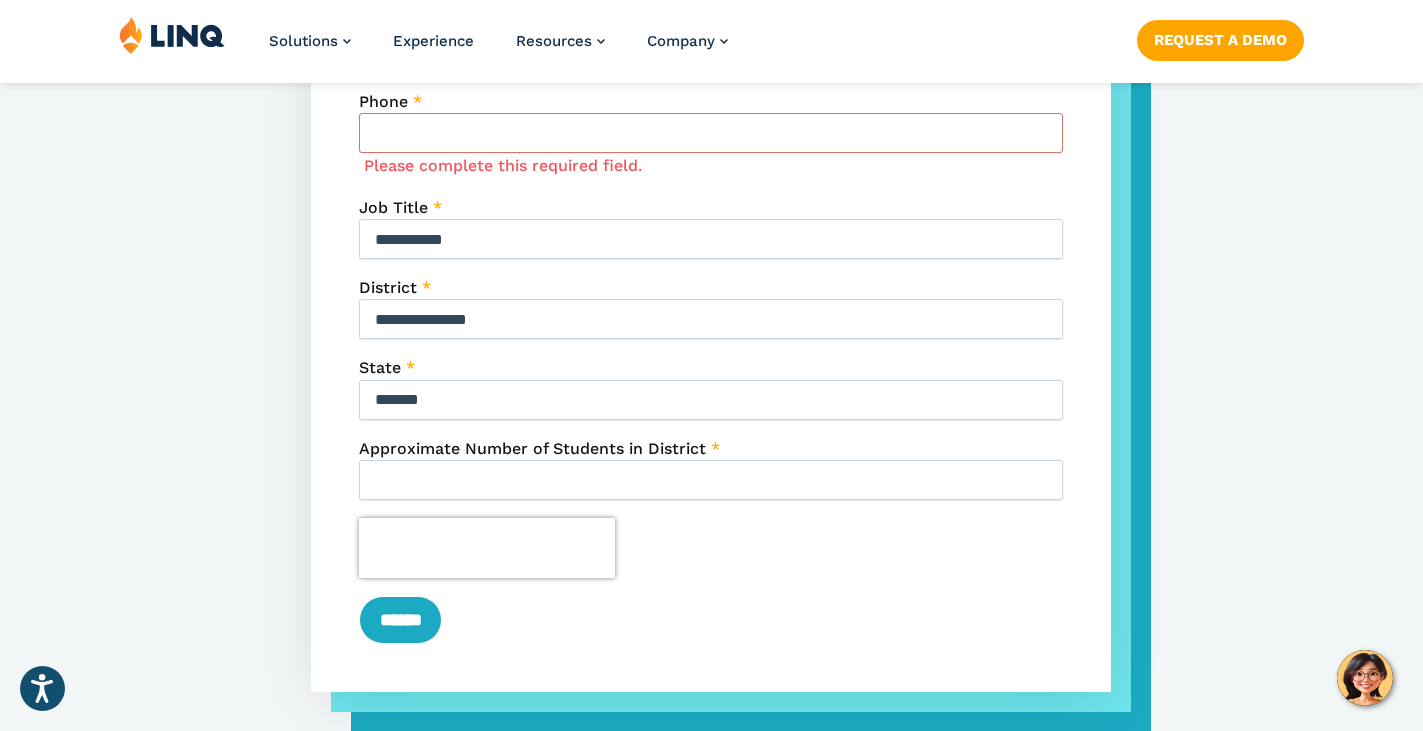 scroll, scrollTop: 1192, scrollLeft: 0, axis: vertical 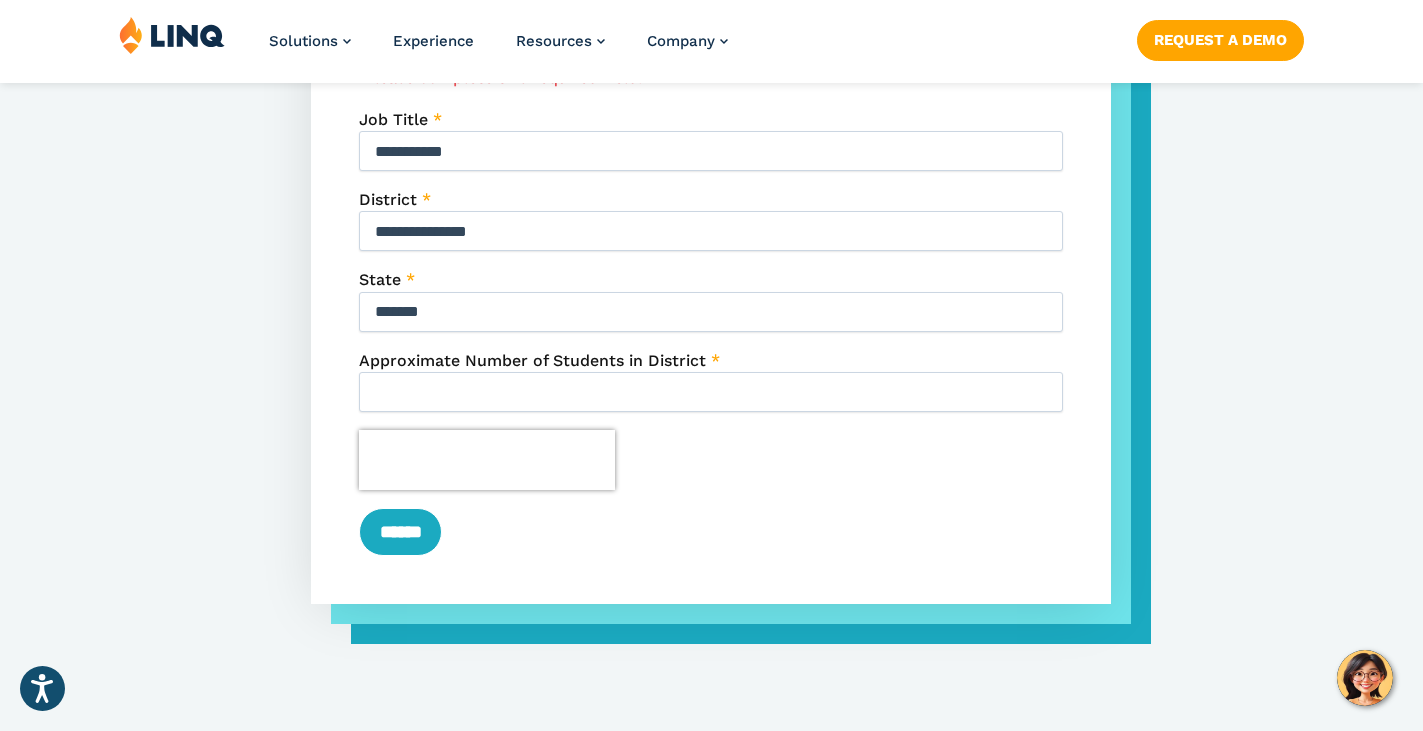 type on "*******" 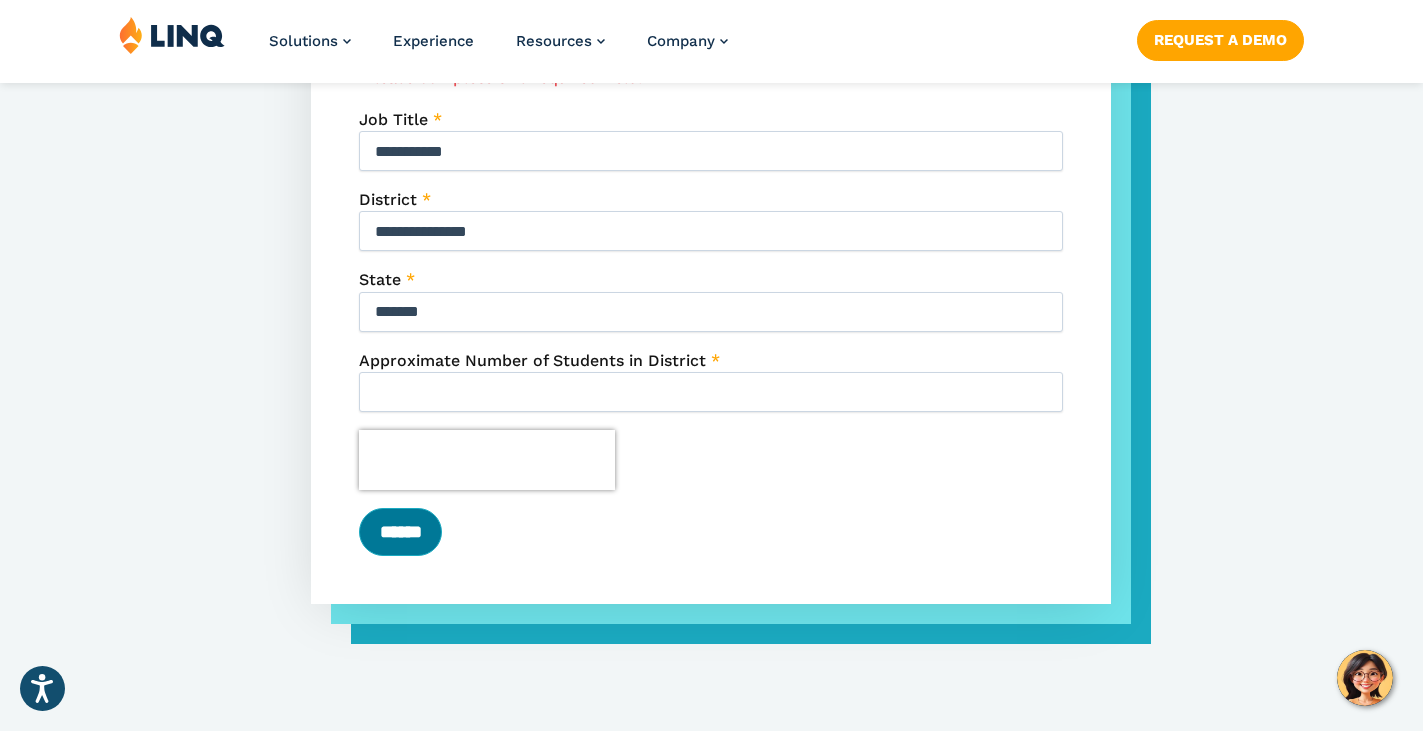 type on "***" 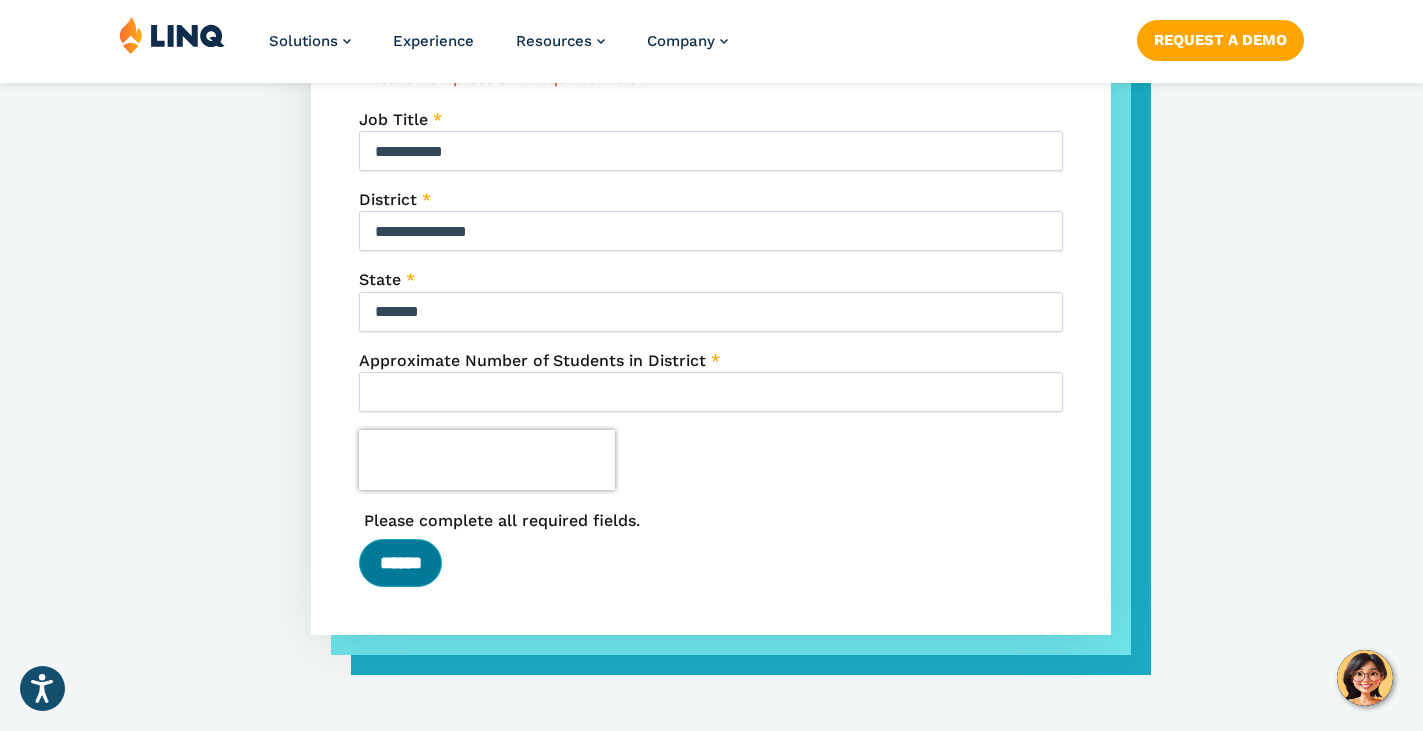click on "******" at bounding box center [400, 563] 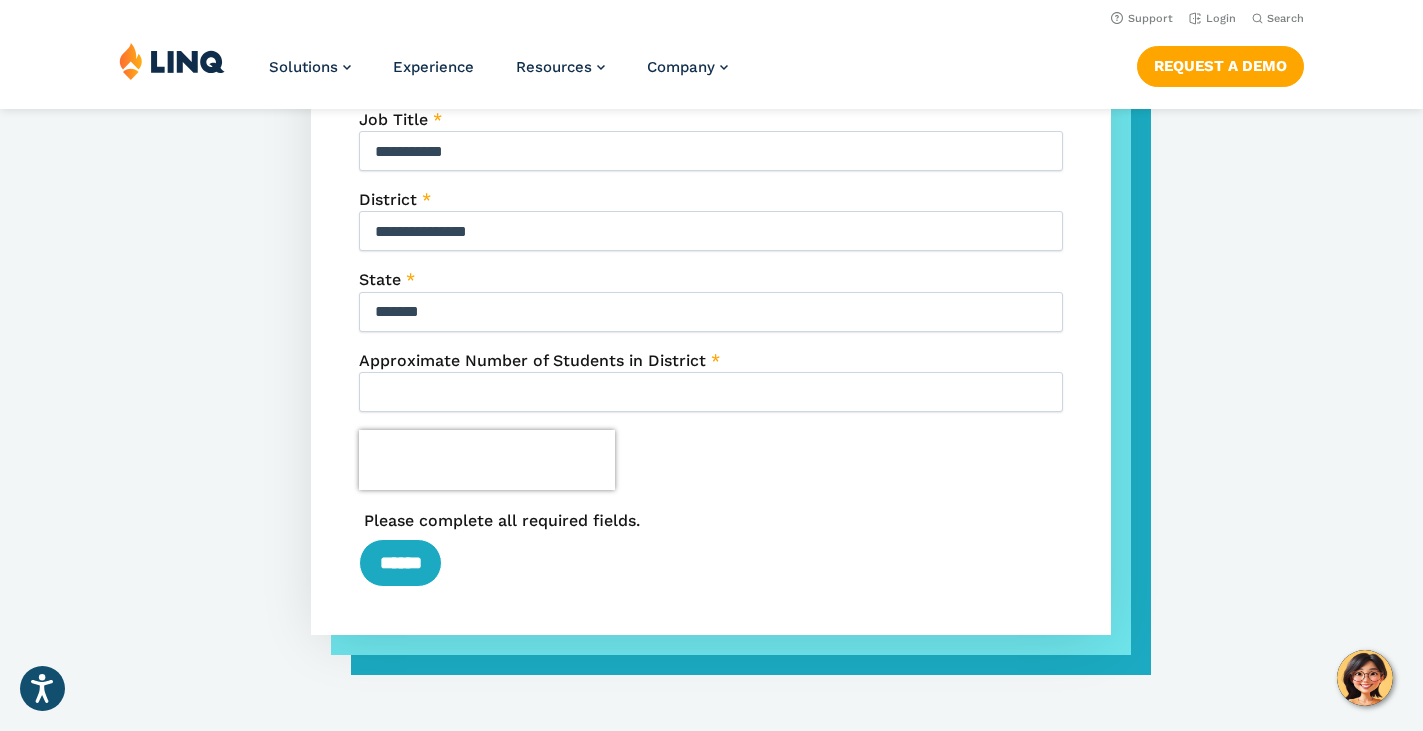 scroll, scrollTop: 1032, scrollLeft: 0, axis: vertical 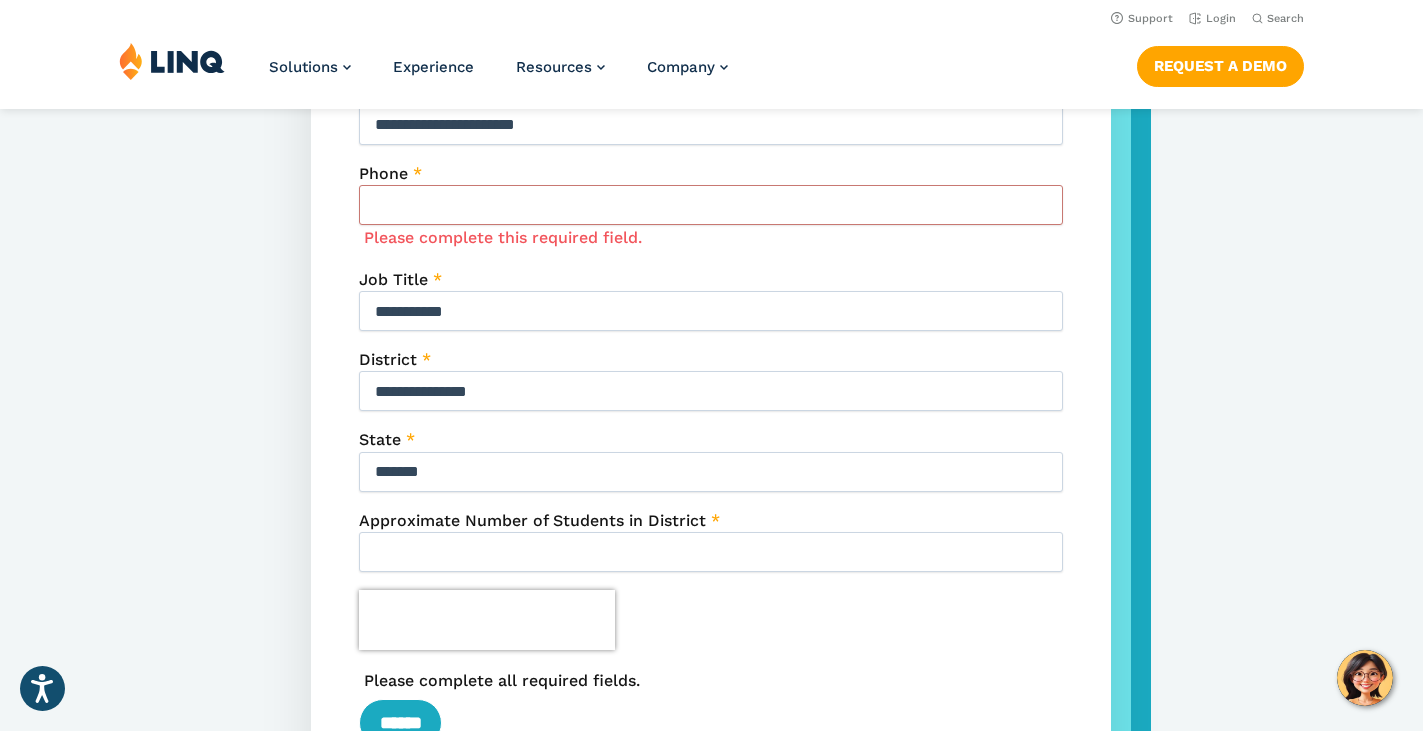 click on "Phone *" at bounding box center (711, 205) 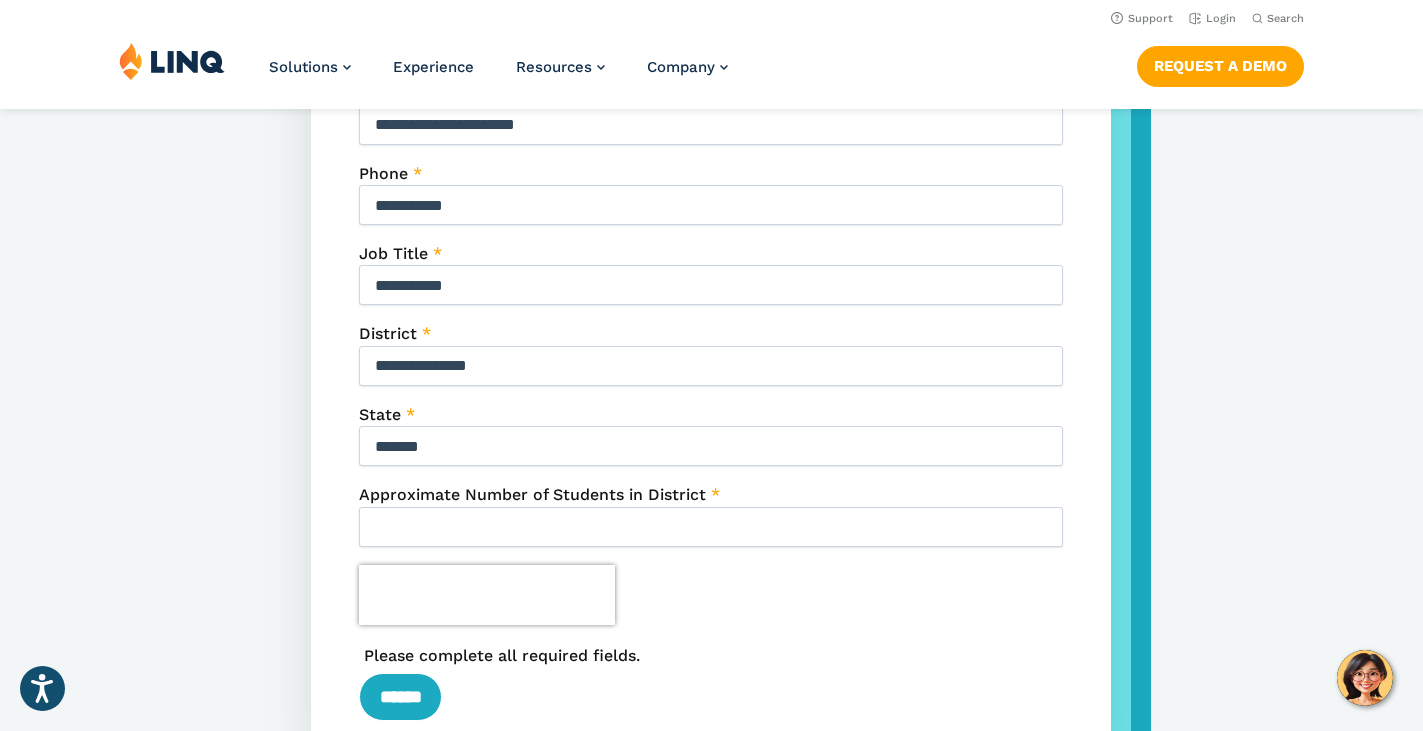 click on "**********" at bounding box center (711, 205) 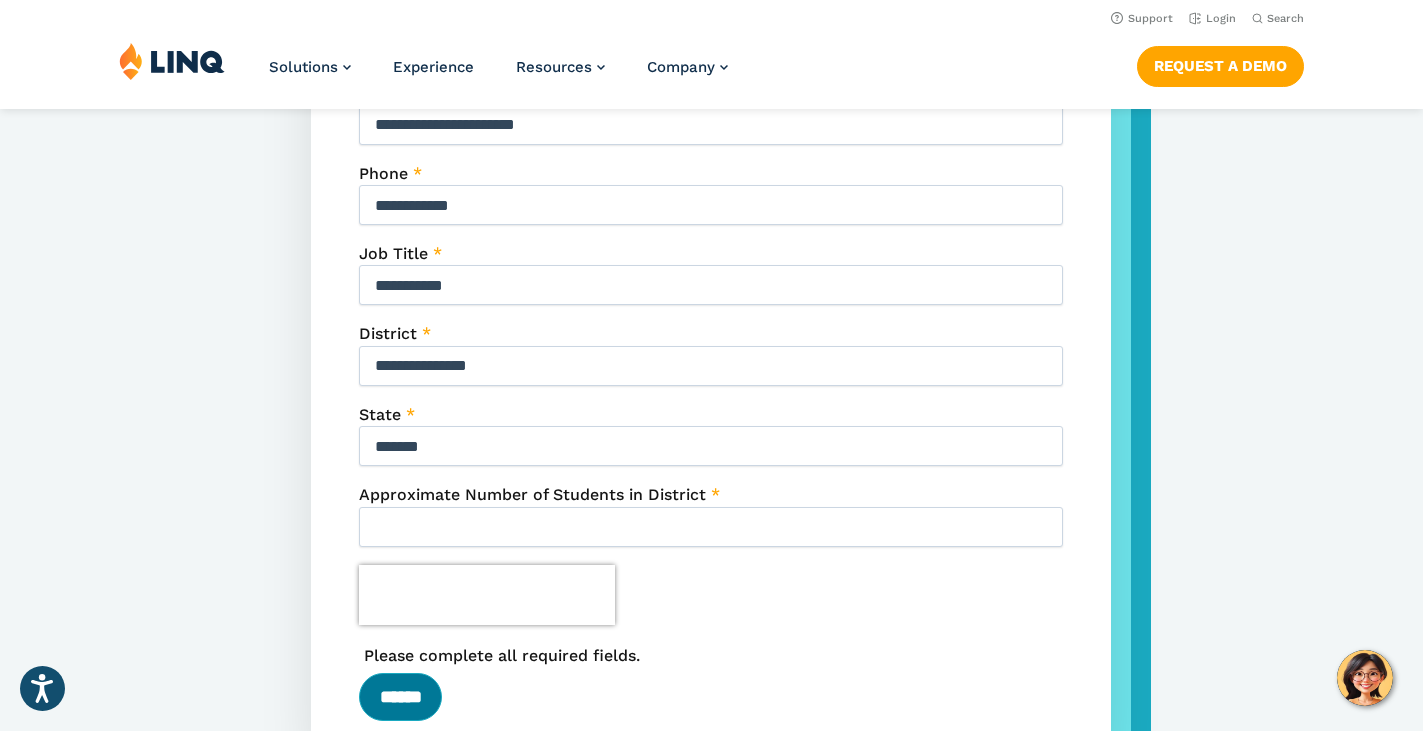 type on "**********" 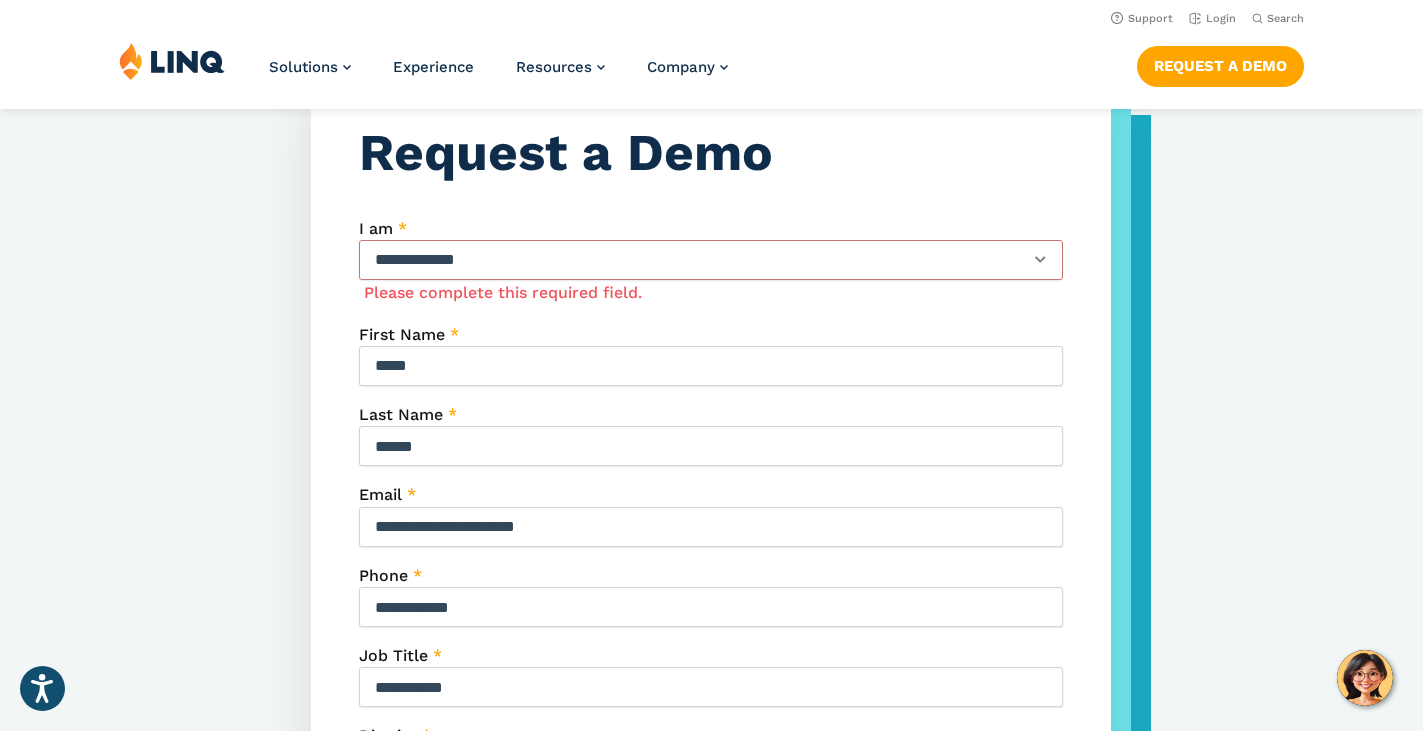 scroll, scrollTop: 621, scrollLeft: 0, axis: vertical 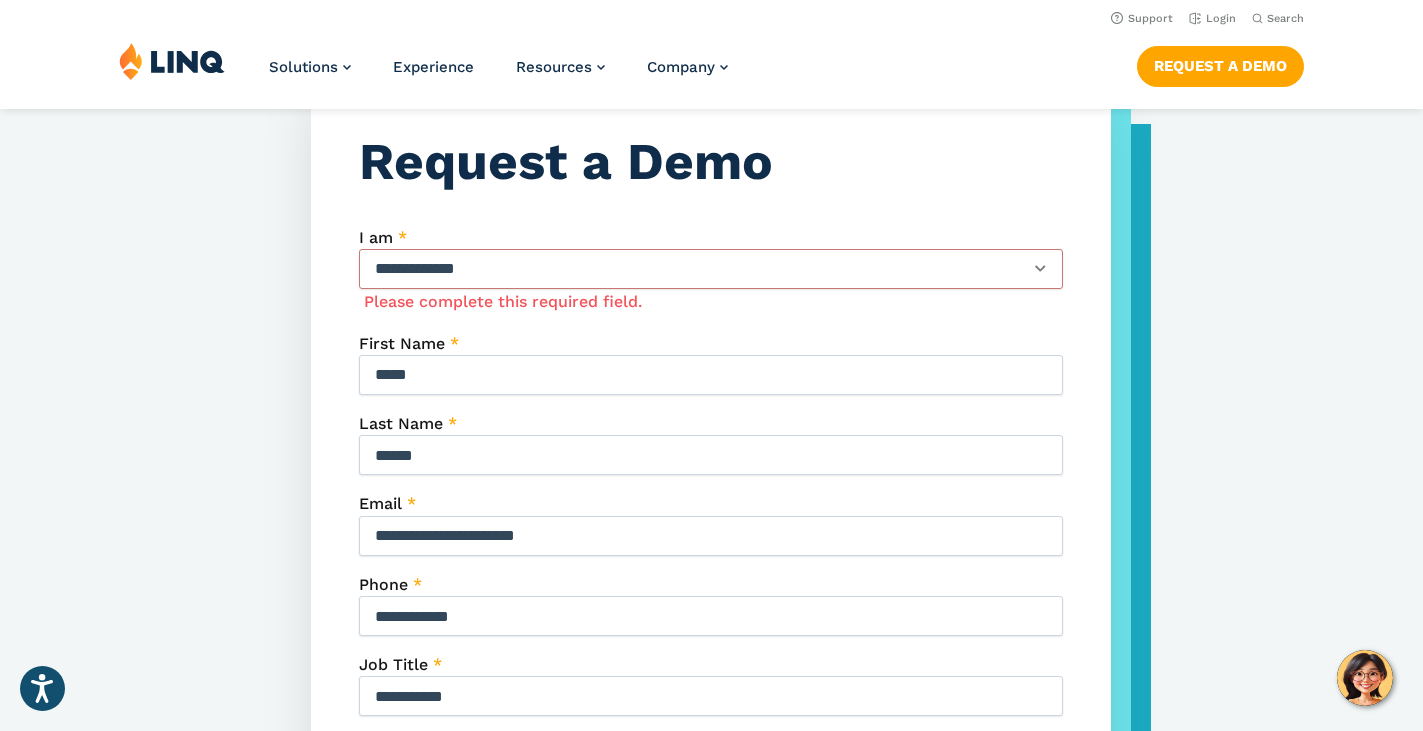 click on "**********" at bounding box center [711, 269] 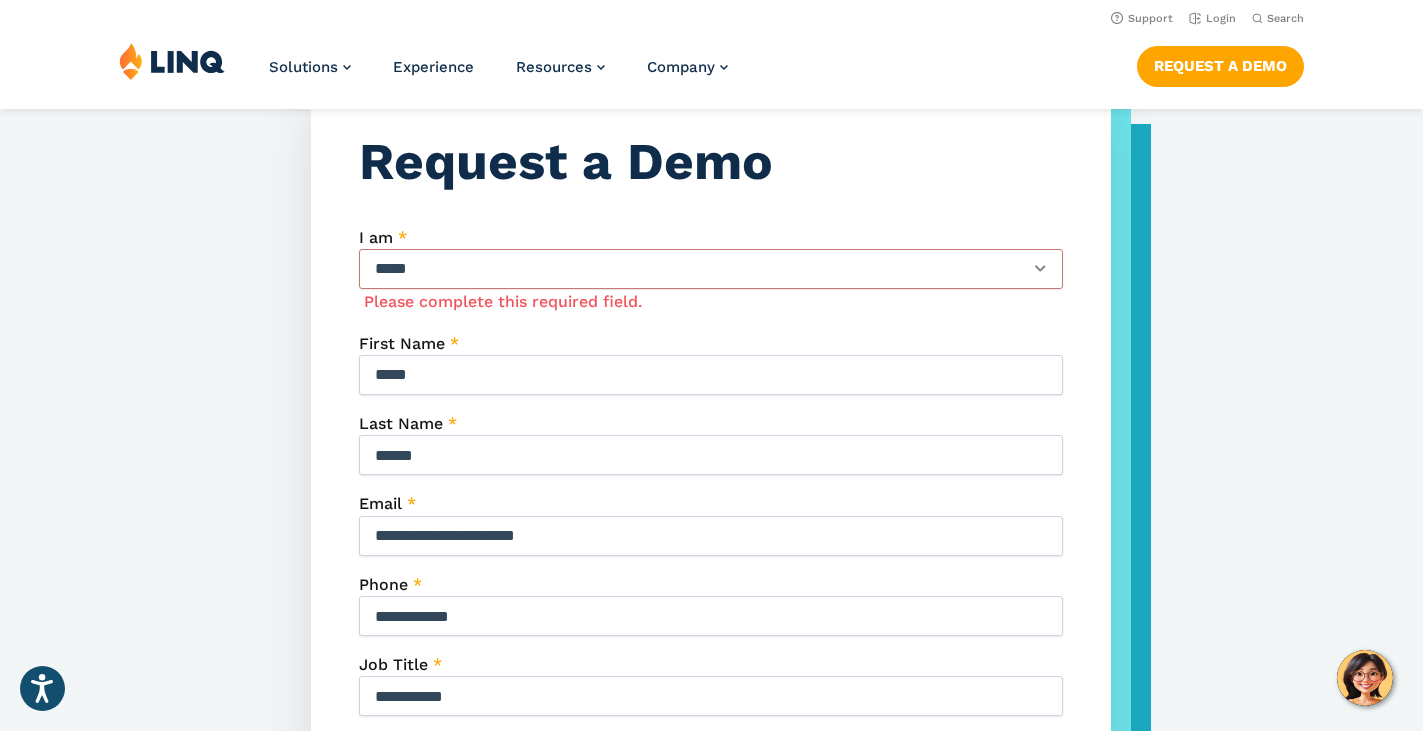 click on "**********" at bounding box center (711, 269) 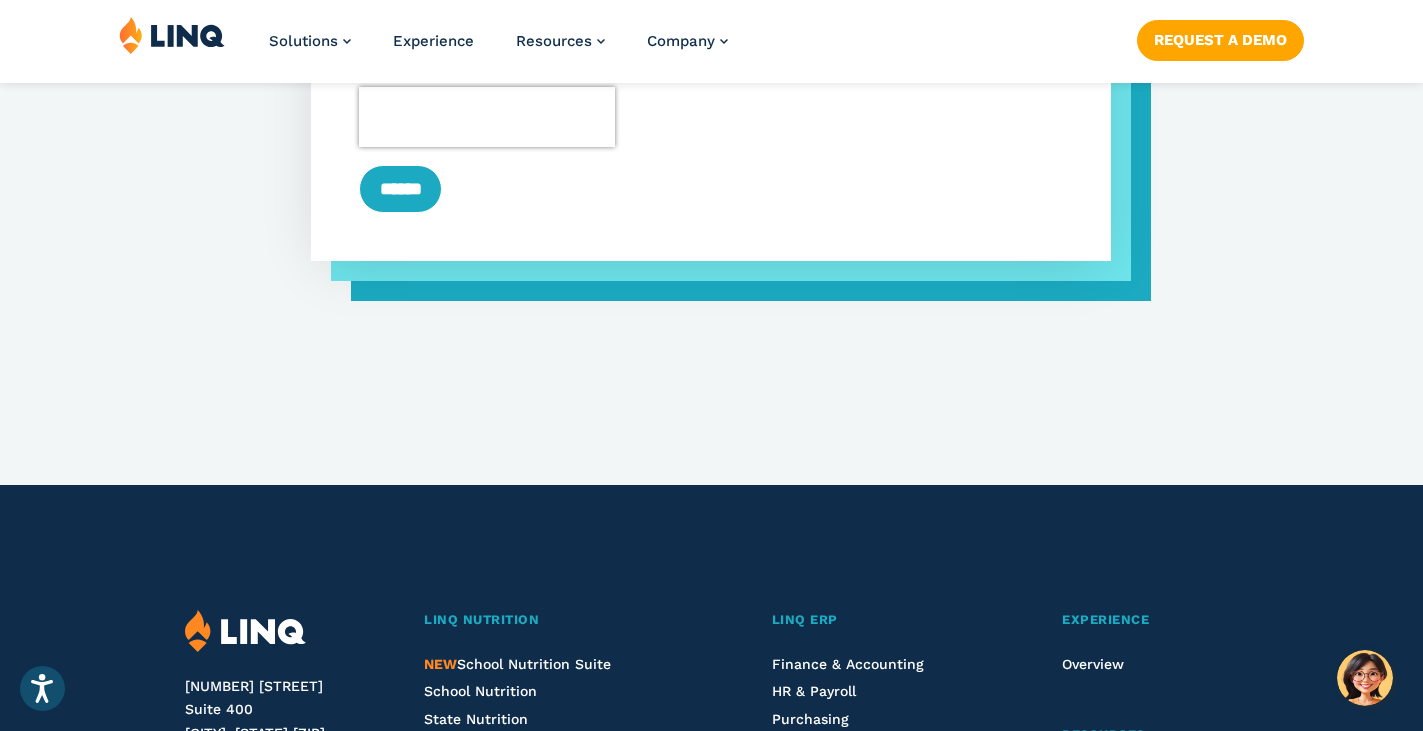 scroll, scrollTop: 1536, scrollLeft: 0, axis: vertical 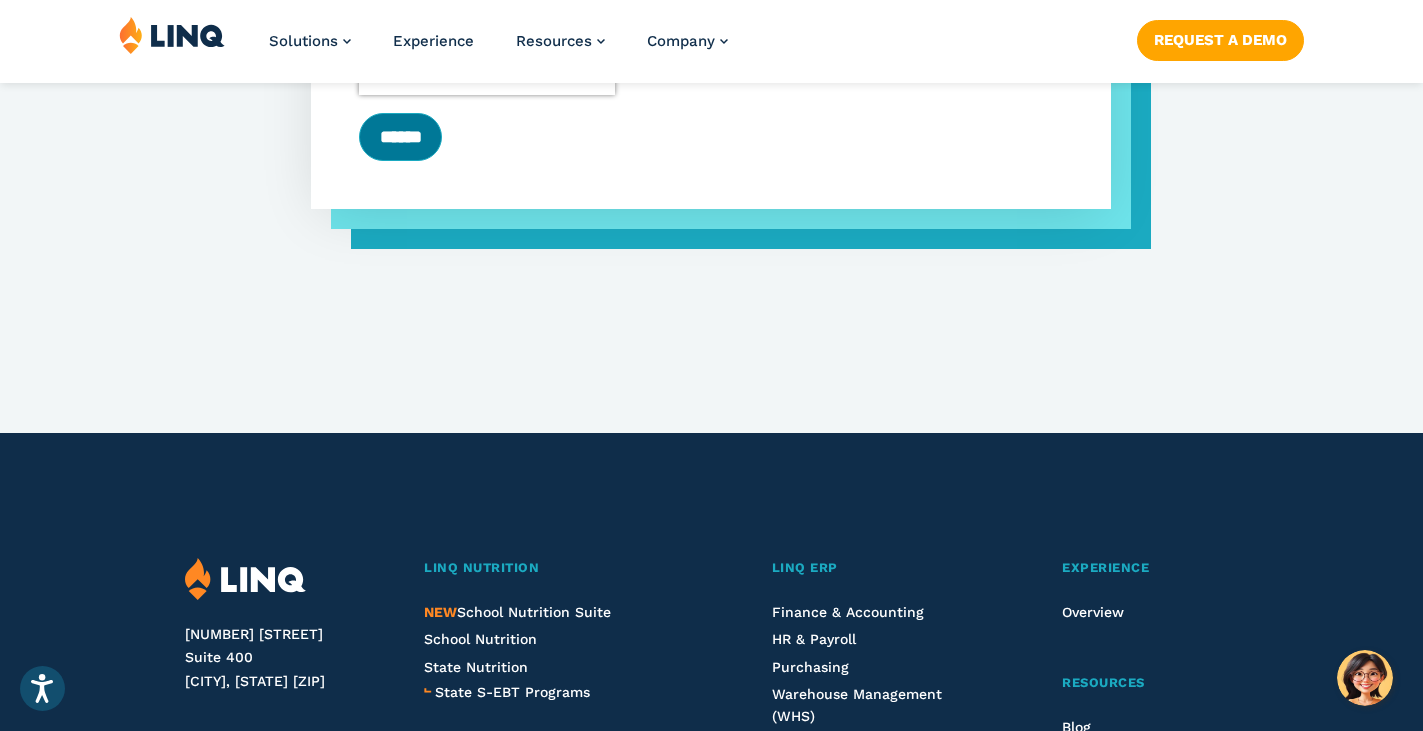 click on "******" at bounding box center [400, 137] 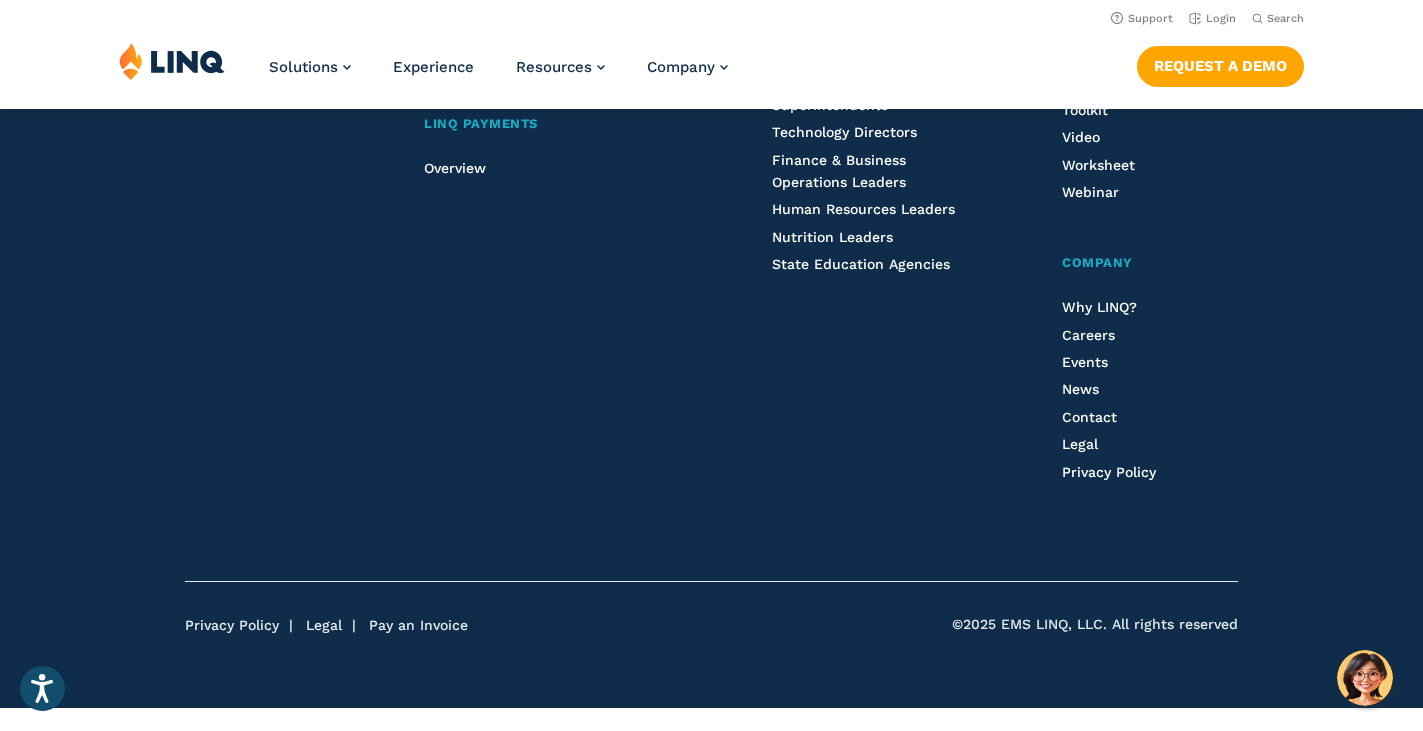 scroll, scrollTop: 1464, scrollLeft: 0, axis: vertical 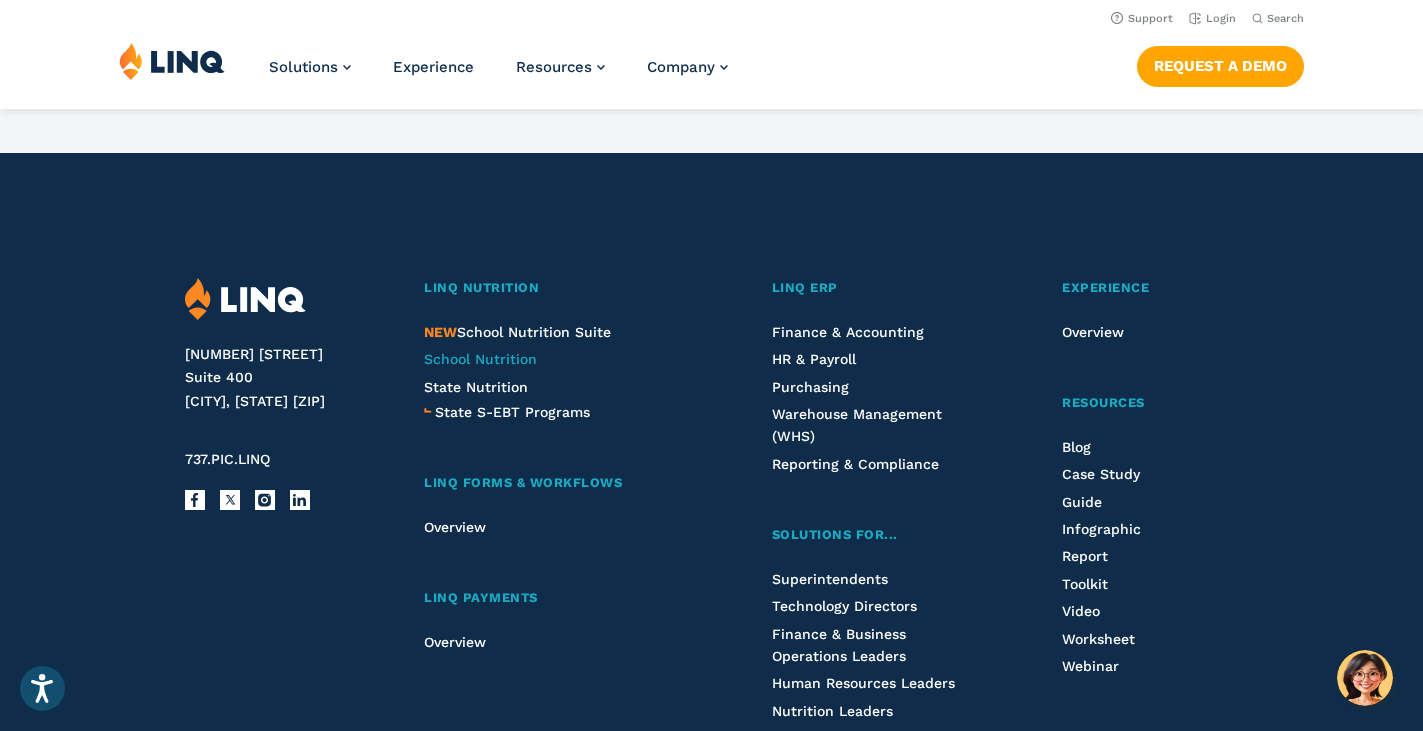 click on "School Nutrition" at bounding box center (480, 359) 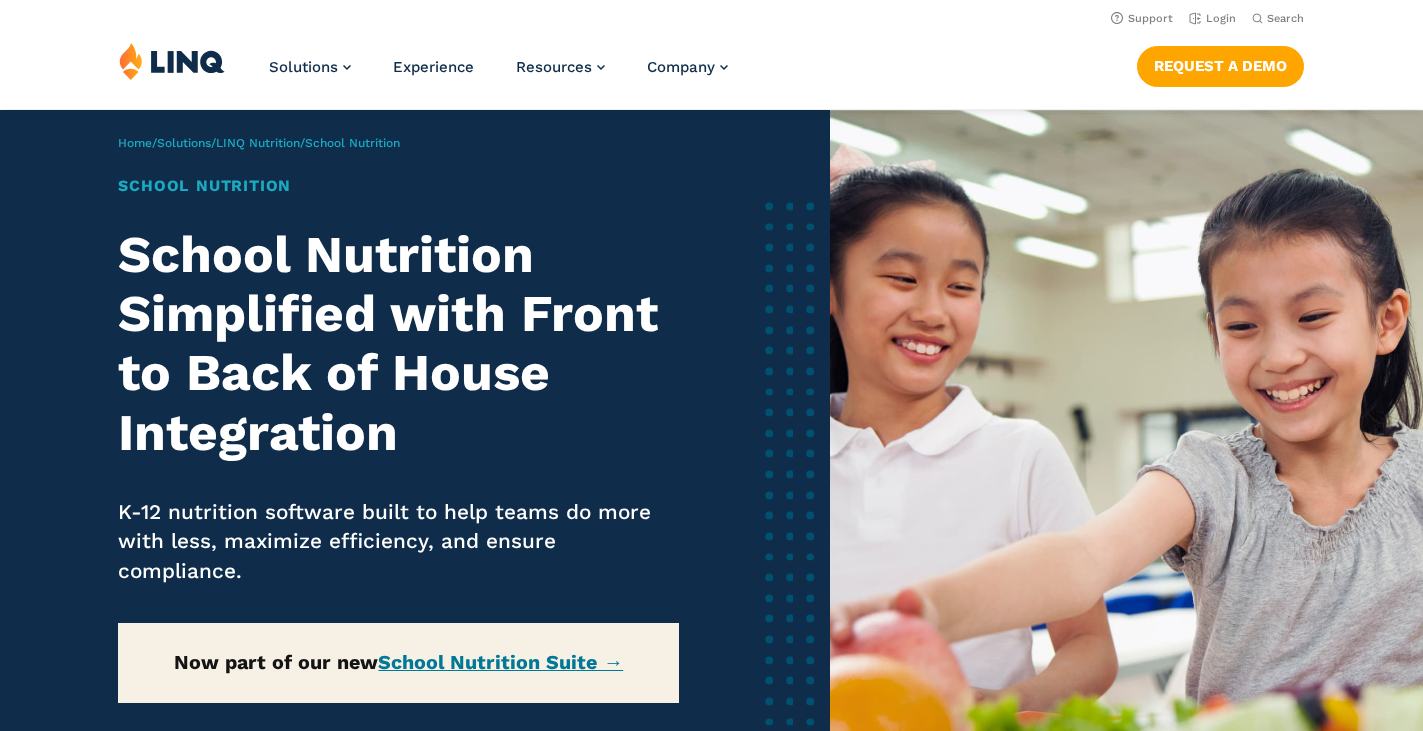 scroll, scrollTop: 0, scrollLeft: 0, axis: both 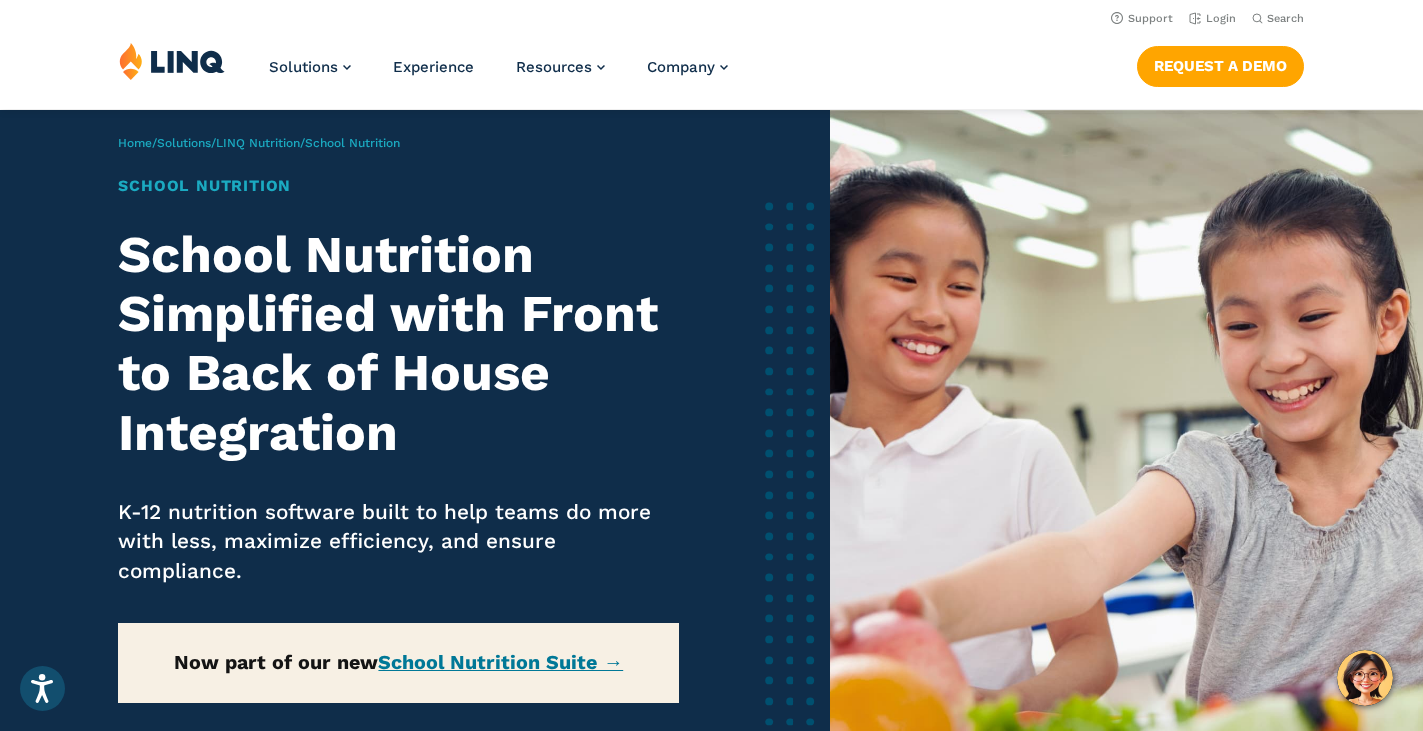 click on "Now part of our new  School Nutrition Suite →" at bounding box center [398, 663] 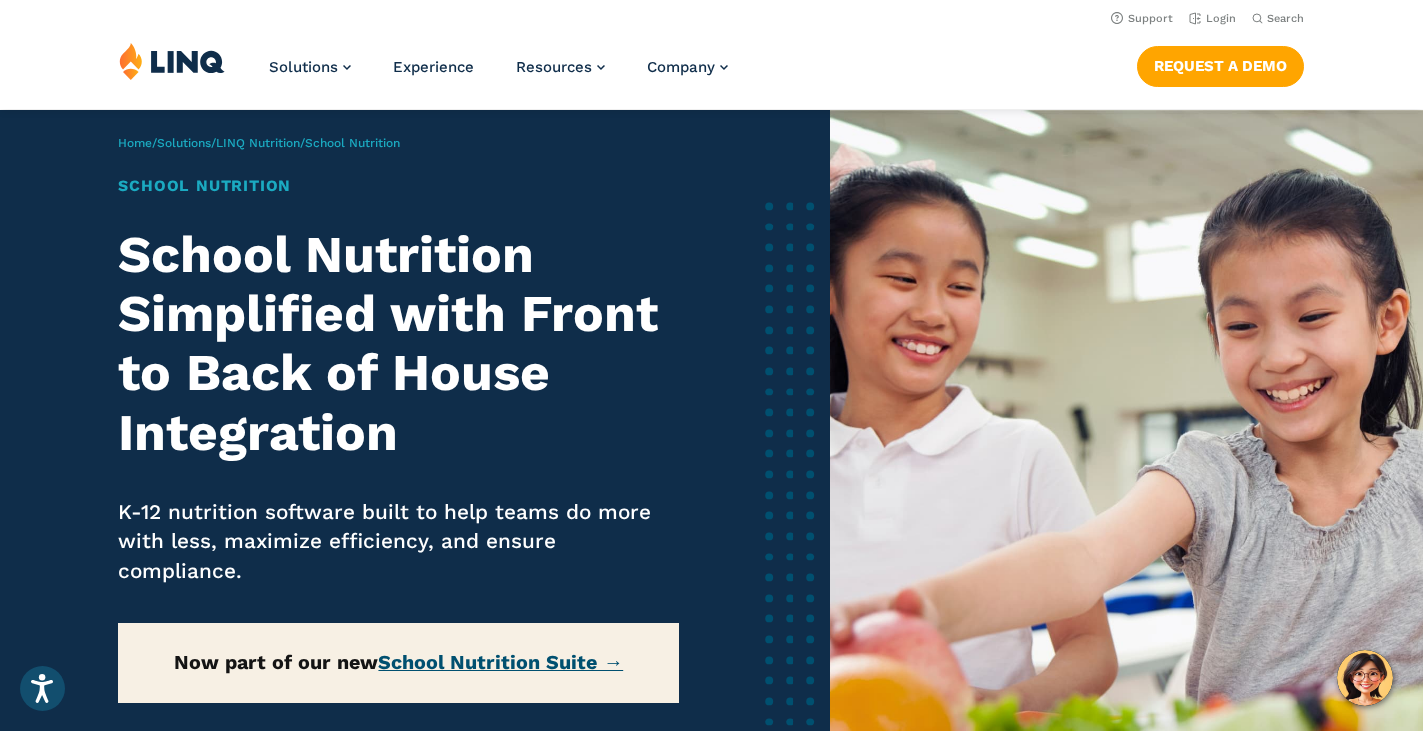 click on "School Nutrition Suite →" at bounding box center [500, 662] 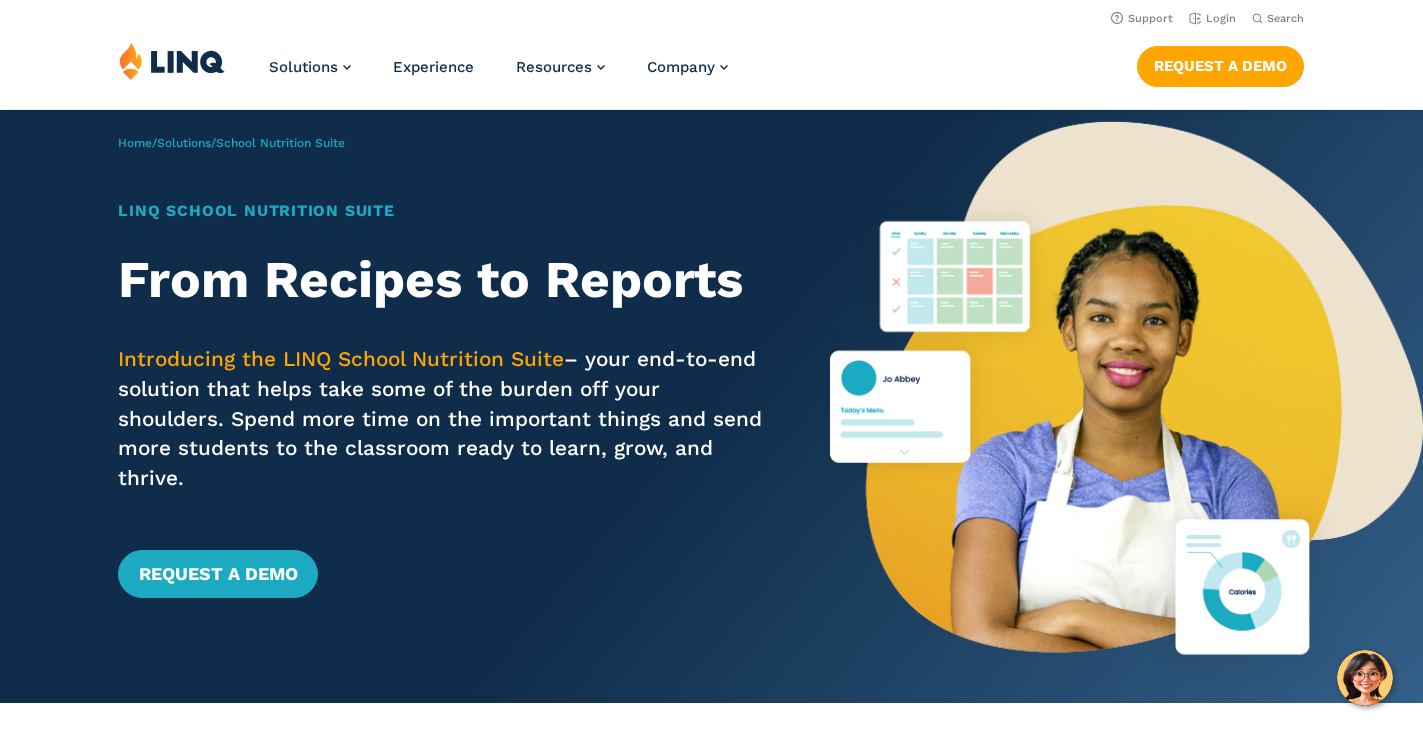 scroll, scrollTop: 0, scrollLeft: 0, axis: both 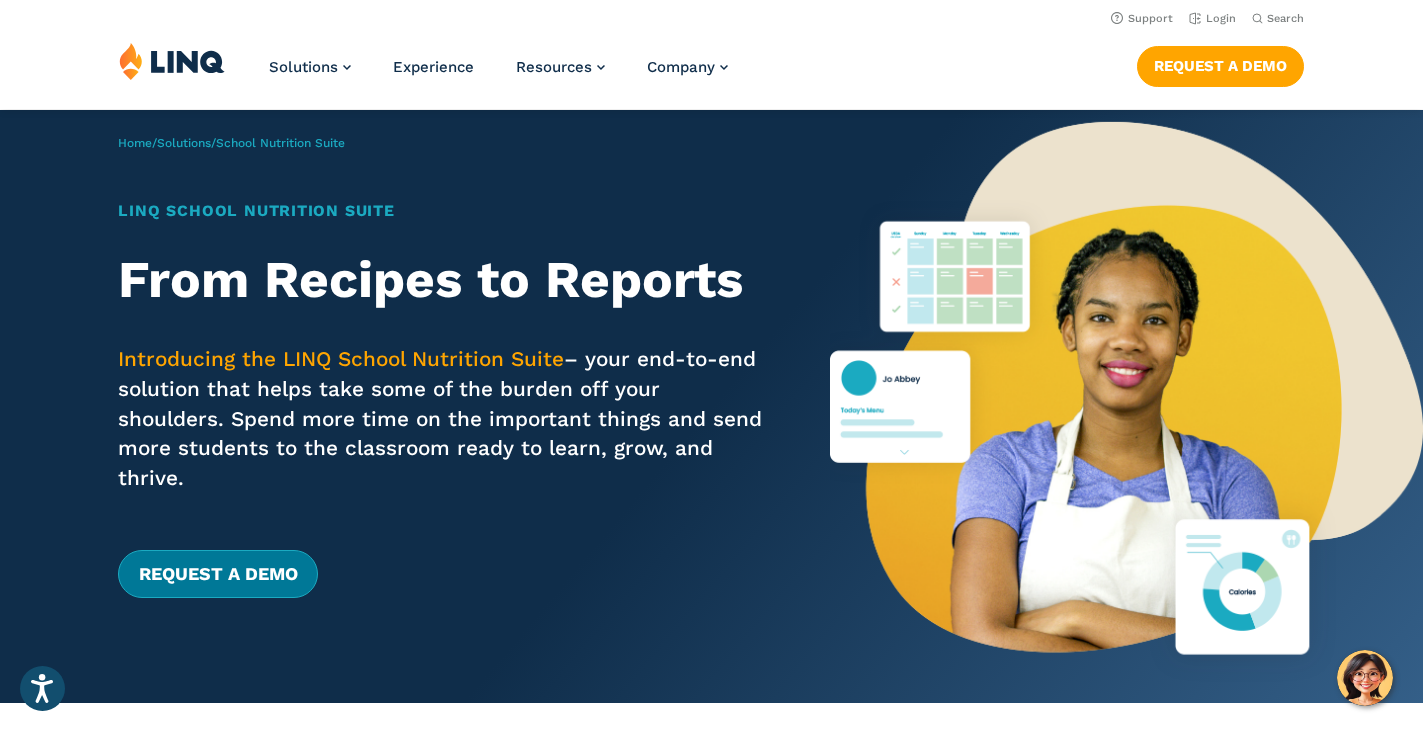 click on "Request a Demo" at bounding box center (217, 574) 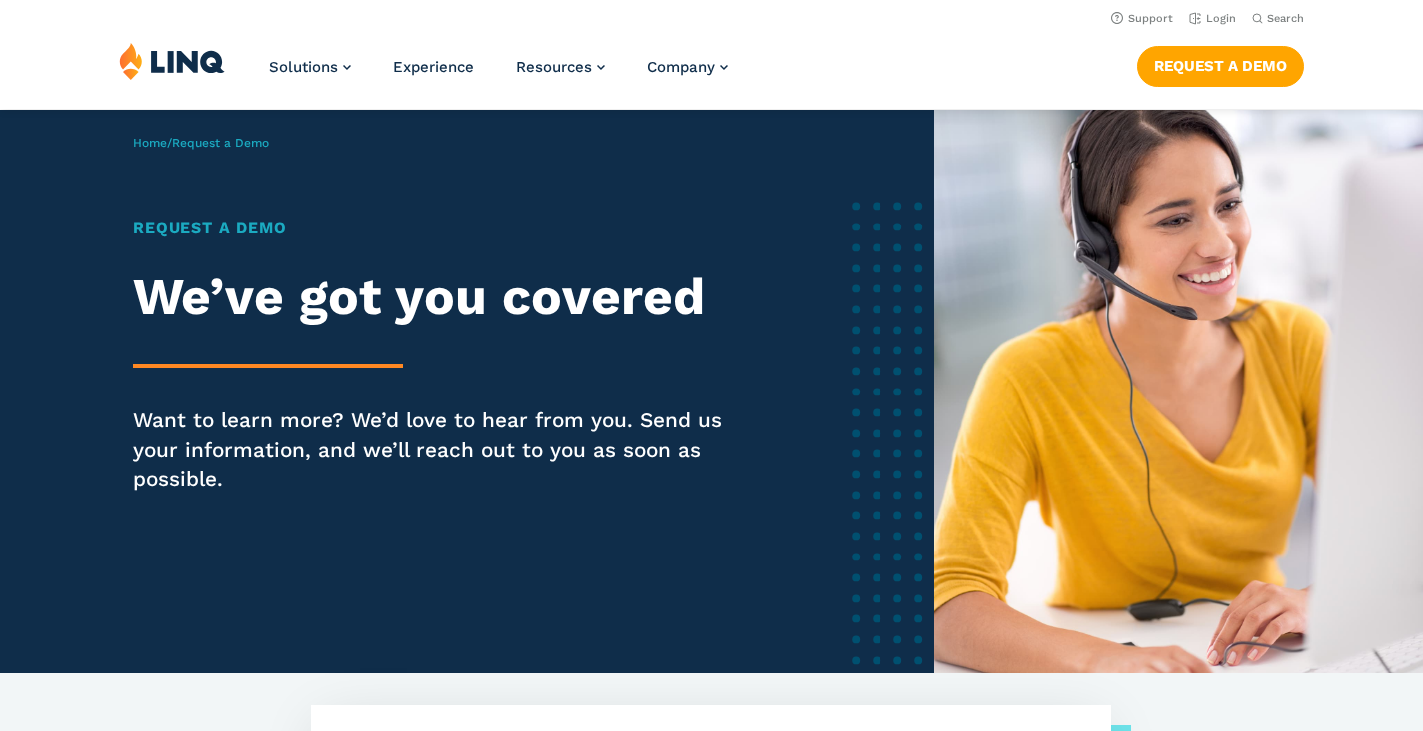 select on "*****" 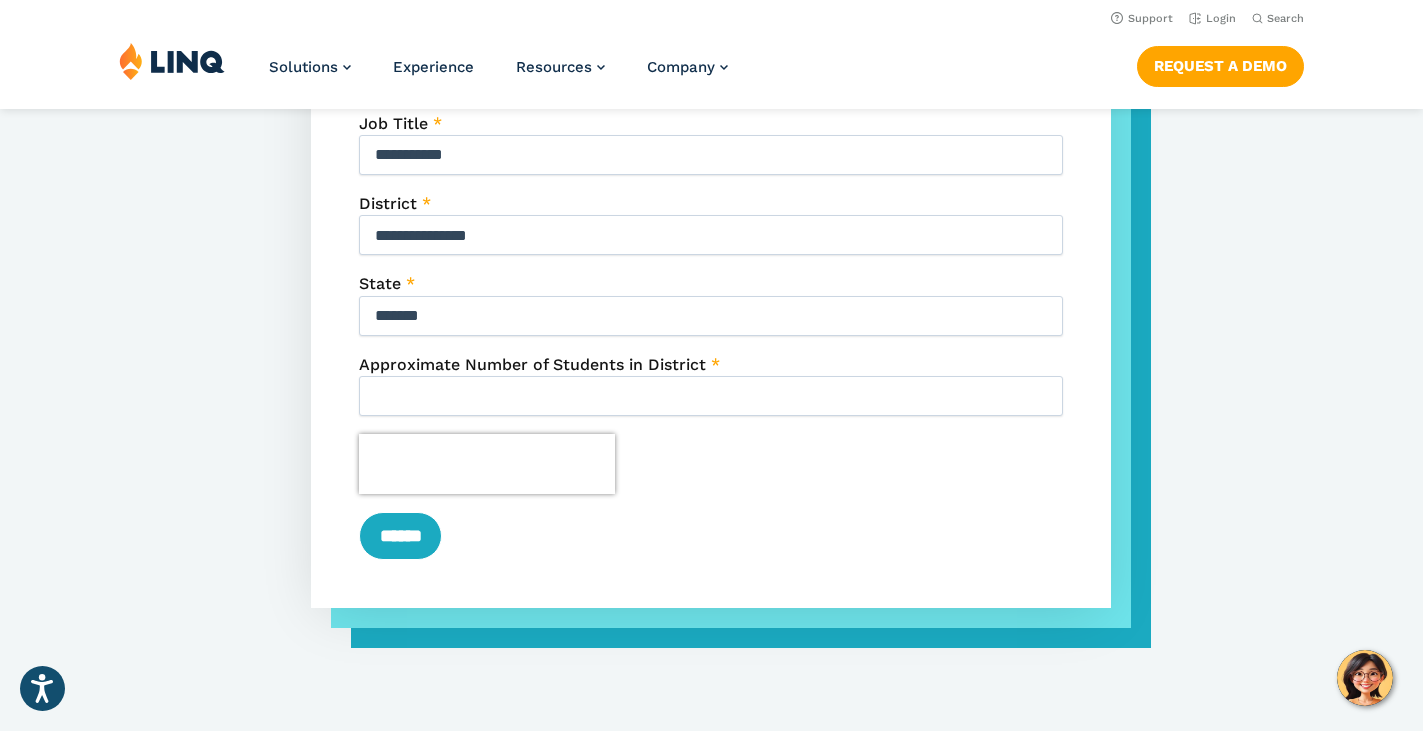 scroll, scrollTop: 0, scrollLeft: 0, axis: both 